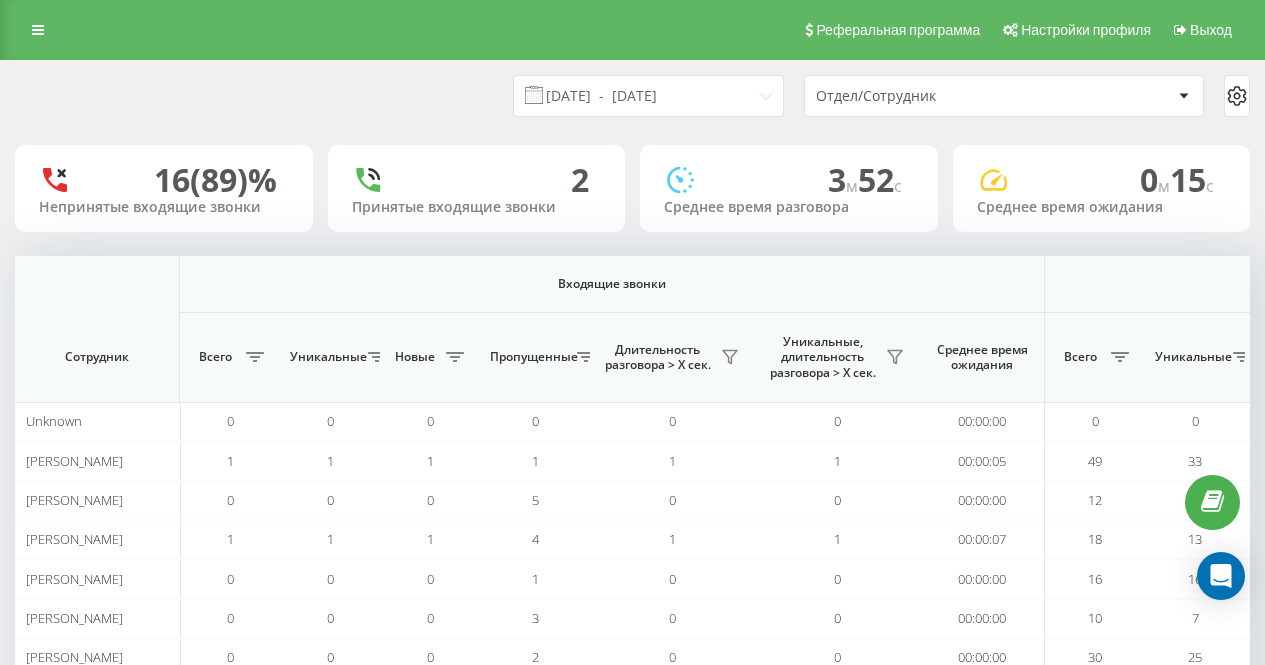 scroll, scrollTop: 105, scrollLeft: 0, axis: vertical 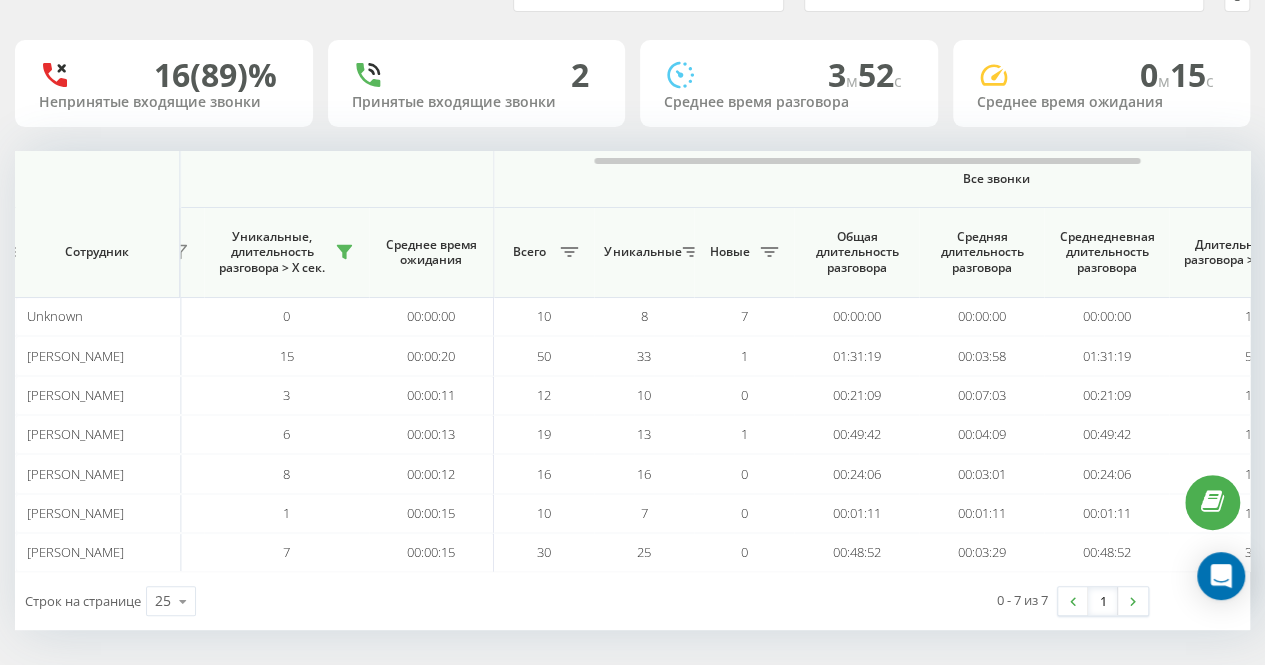 click on "[DATE]  -  [DATE] Отдел/Сотрудник 16  (89)% Непринятые входящие звонки 2 Принятые входящие звонки 3 м  52 c Среднее время разговора 0 м  15 c Среднее время ожидания Входящие звонки Исходящие звонки Все звонки Сотрудник Всего Уникальные Новые Пропущенные Длительность разговора > Х сек. Уникальные, длительность разговора > Х сек. Среднее время ожидания Всего Уникальные Новые Длительность разговора > Х сек. Уникальные, длительность разговора > Х сек. Среднее время ожидания Всего Уникальные Новые Общая длительность разговора Средняя длительность разговора Unknown 0 0 0 0 0 0 0 0" at bounding box center (632, 293) 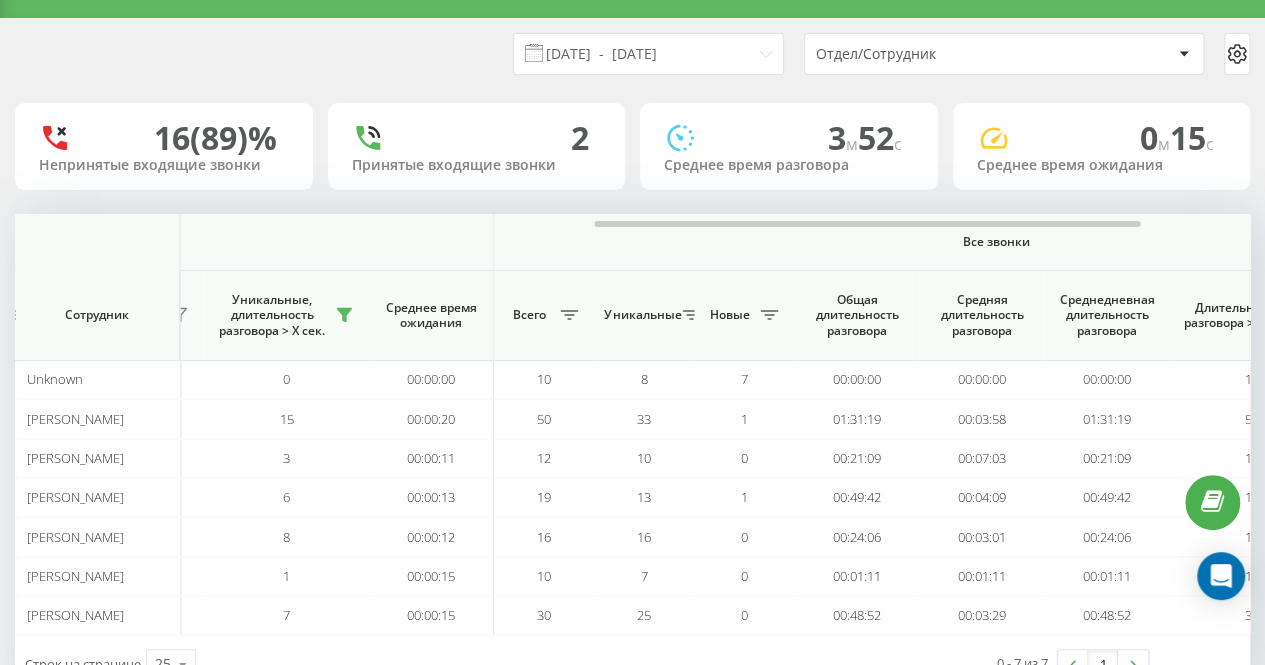 scroll, scrollTop: 0, scrollLeft: 0, axis: both 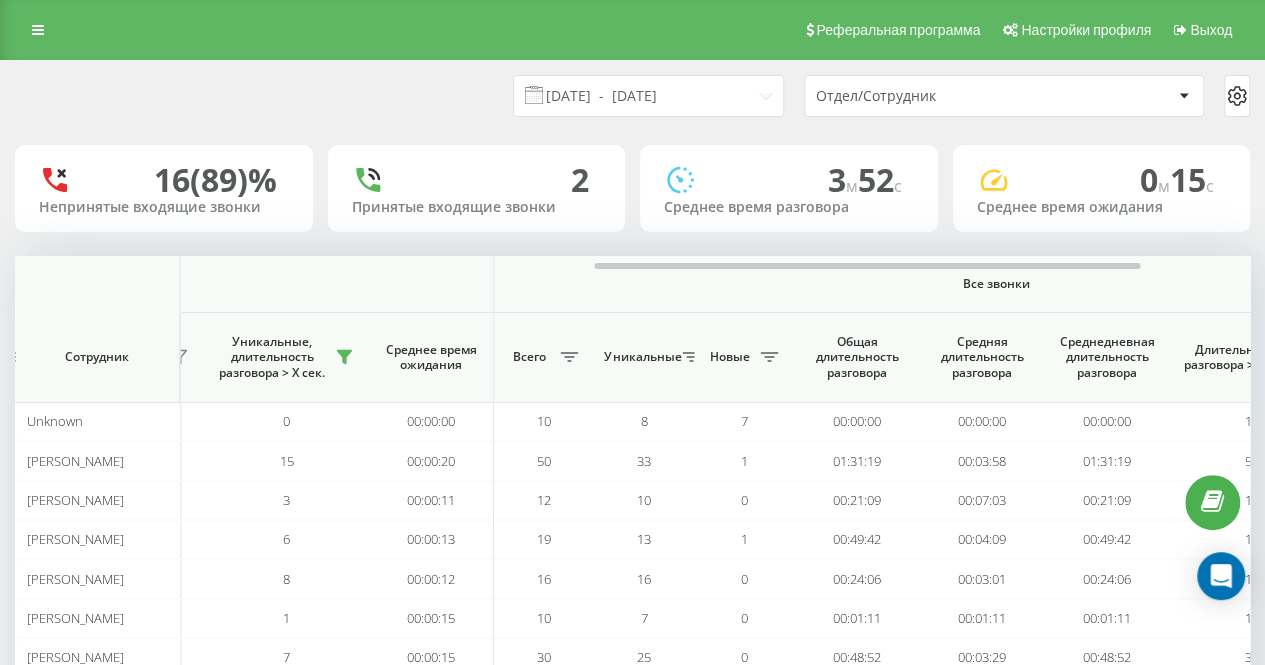 drag, startPoint x: 460, startPoint y: 119, endPoint x: 401, endPoint y: 2, distance: 131.03435 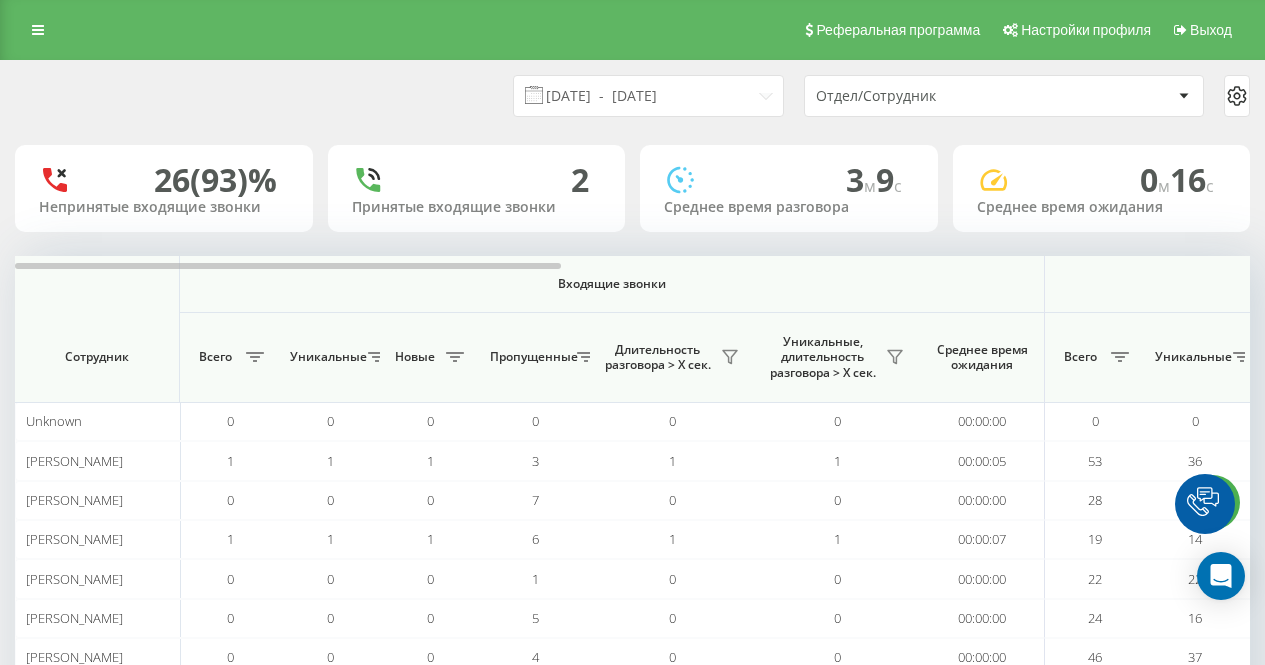 scroll, scrollTop: 0, scrollLeft: 0, axis: both 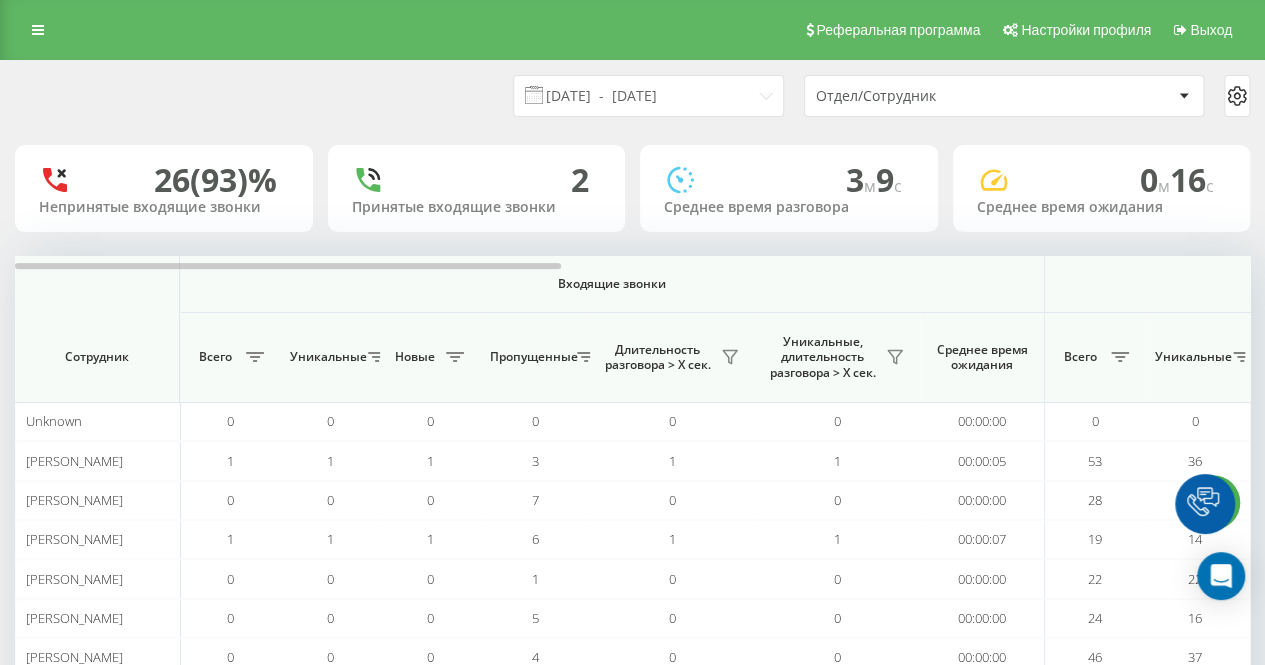 click on "[DATE]  -  [DATE] Отдел/Сотрудник" at bounding box center [632, 96] 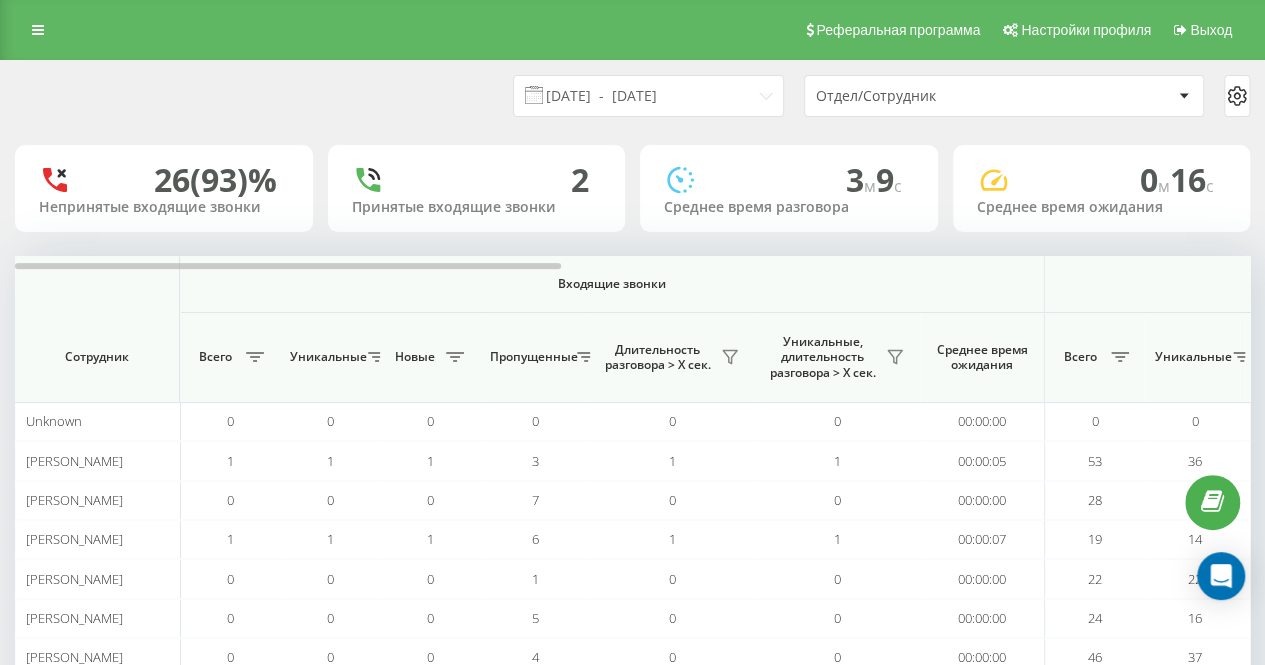 click on "[DATE]  -  [DATE] Отдел/Сотрудник" at bounding box center [632, 96] 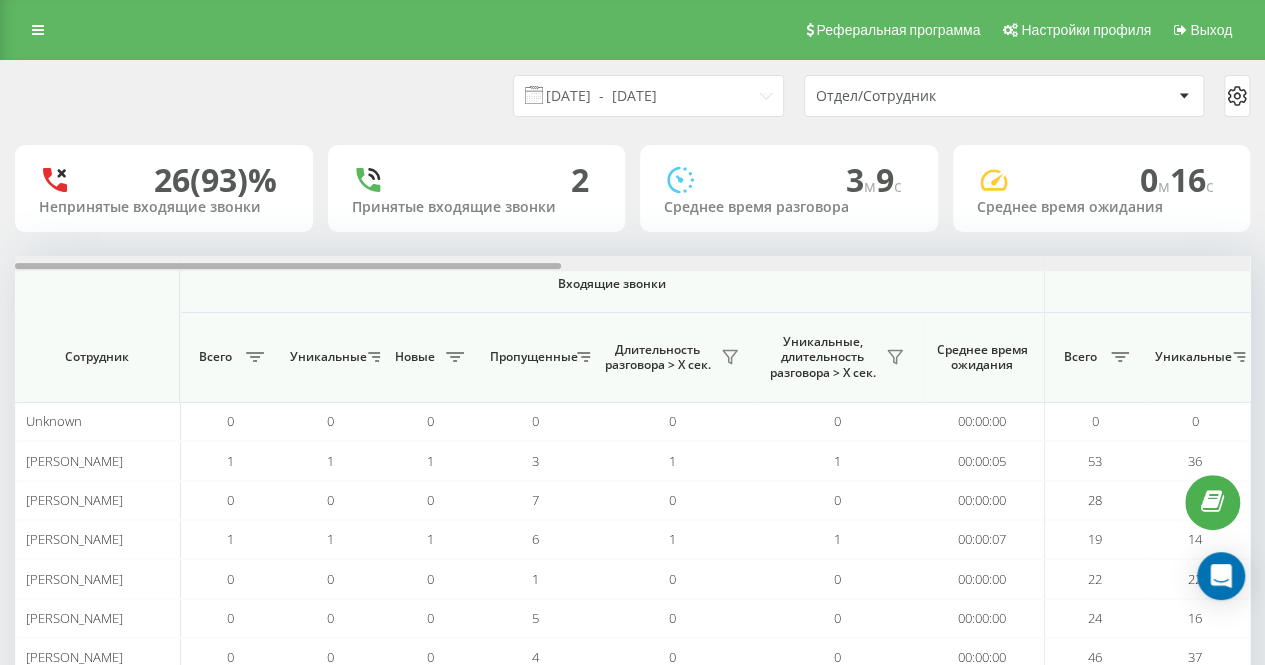 scroll, scrollTop: 0, scrollLeft: 1235, axis: horizontal 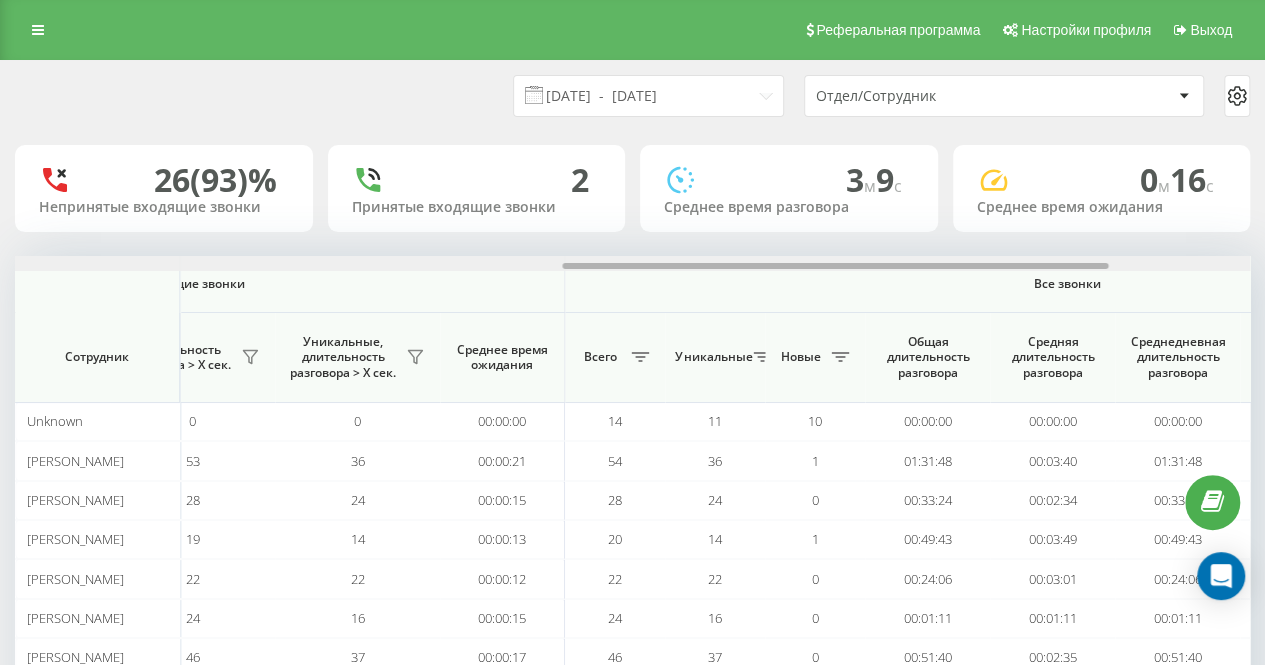 drag, startPoint x: 470, startPoint y: 262, endPoint x: 438, endPoint y: 261, distance: 32.01562 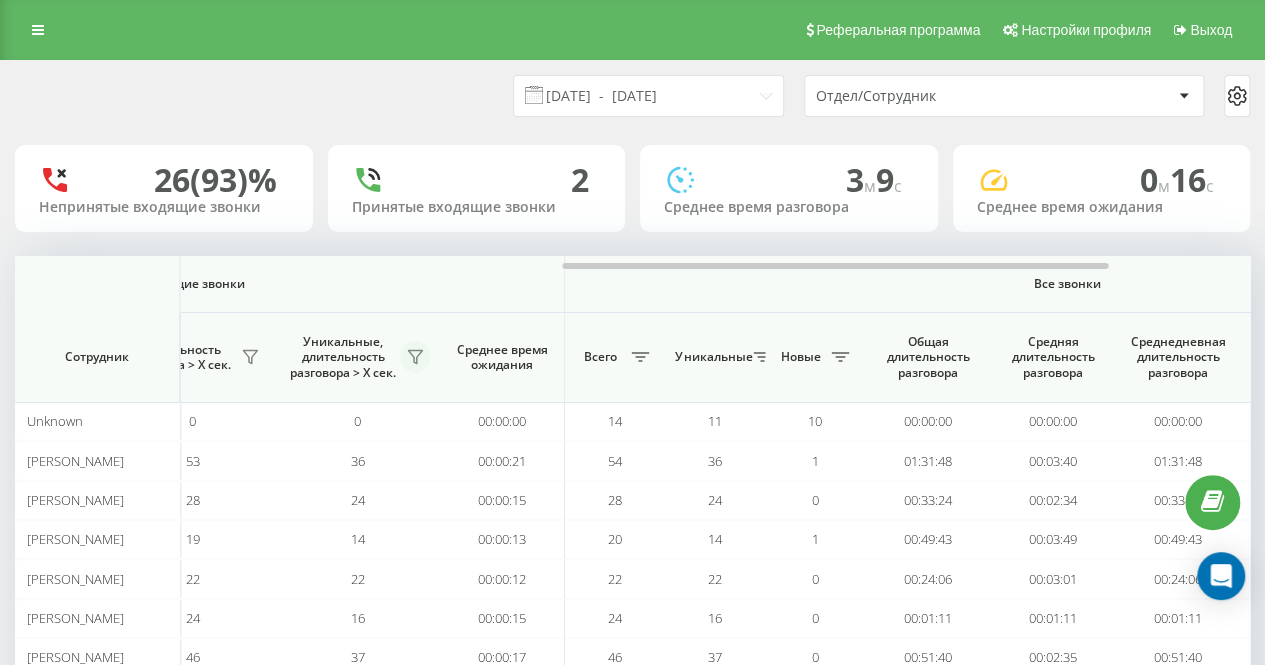 click 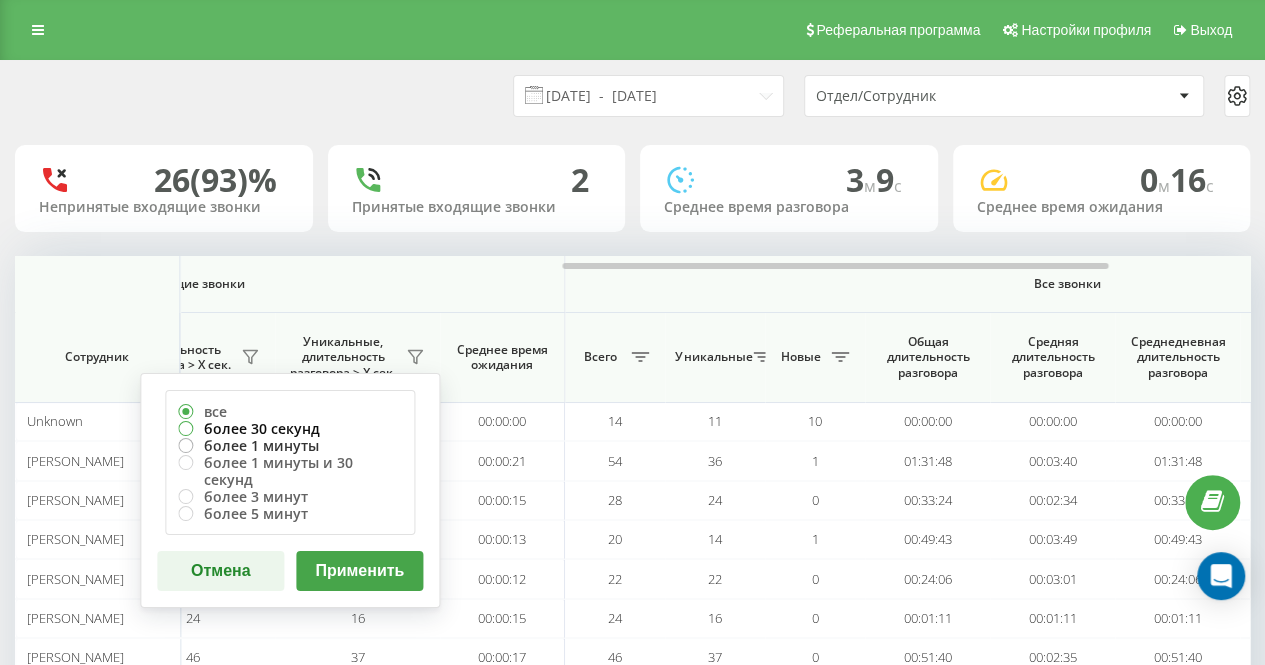 drag, startPoint x: 358, startPoint y: 426, endPoint x: 355, endPoint y: 450, distance: 24.186773 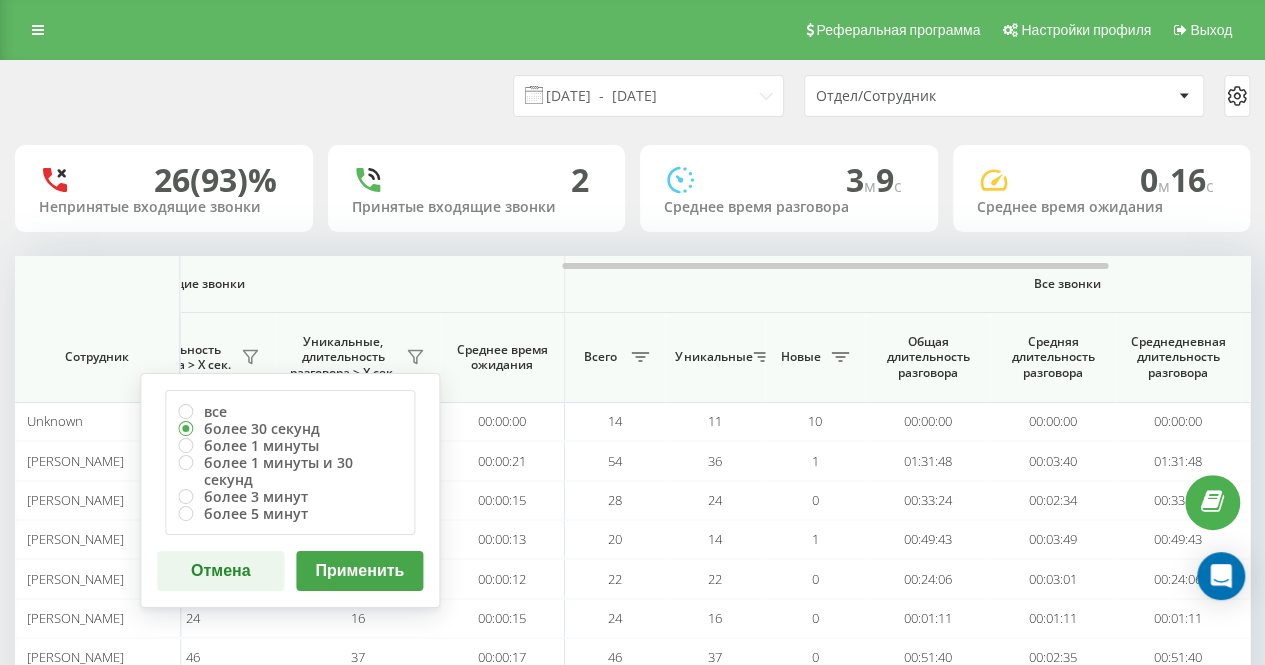click on "Применить" at bounding box center [359, 571] 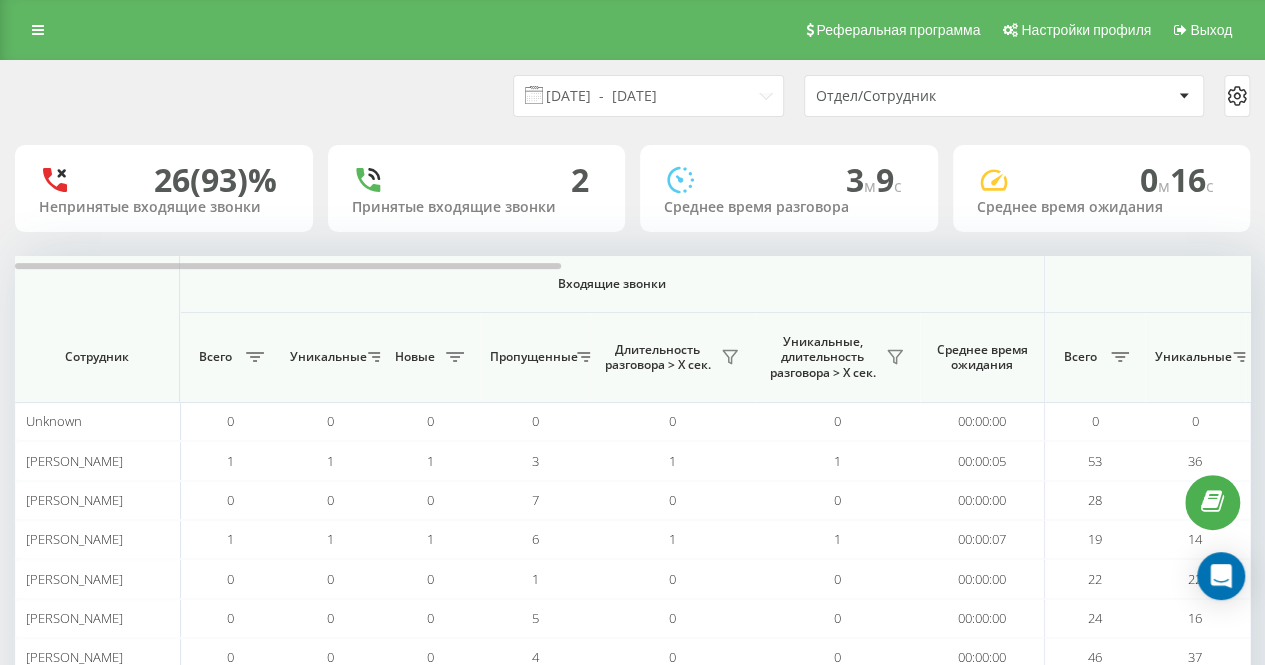 click on "[DATE]  -  [DATE] Отдел/Сотрудник" at bounding box center [632, 96] 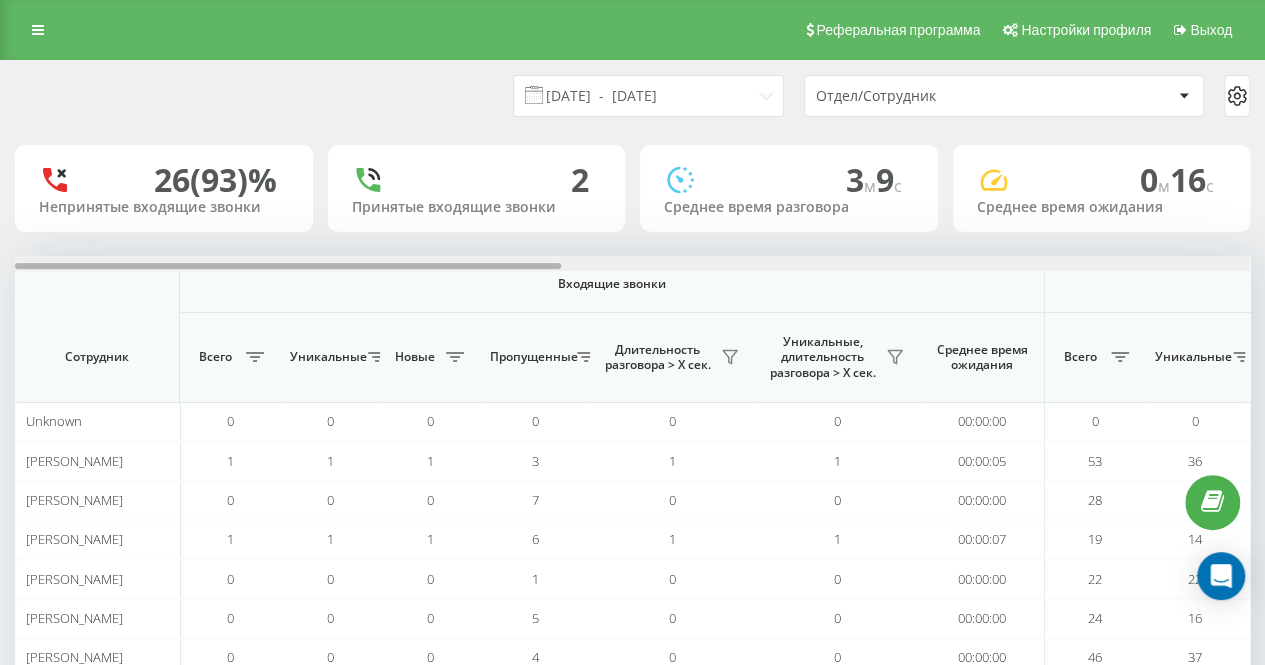 drag, startPoint x: 455, startPoint y: 265, endPoint x: 413, endPoint y: 263, distance: 42.047592 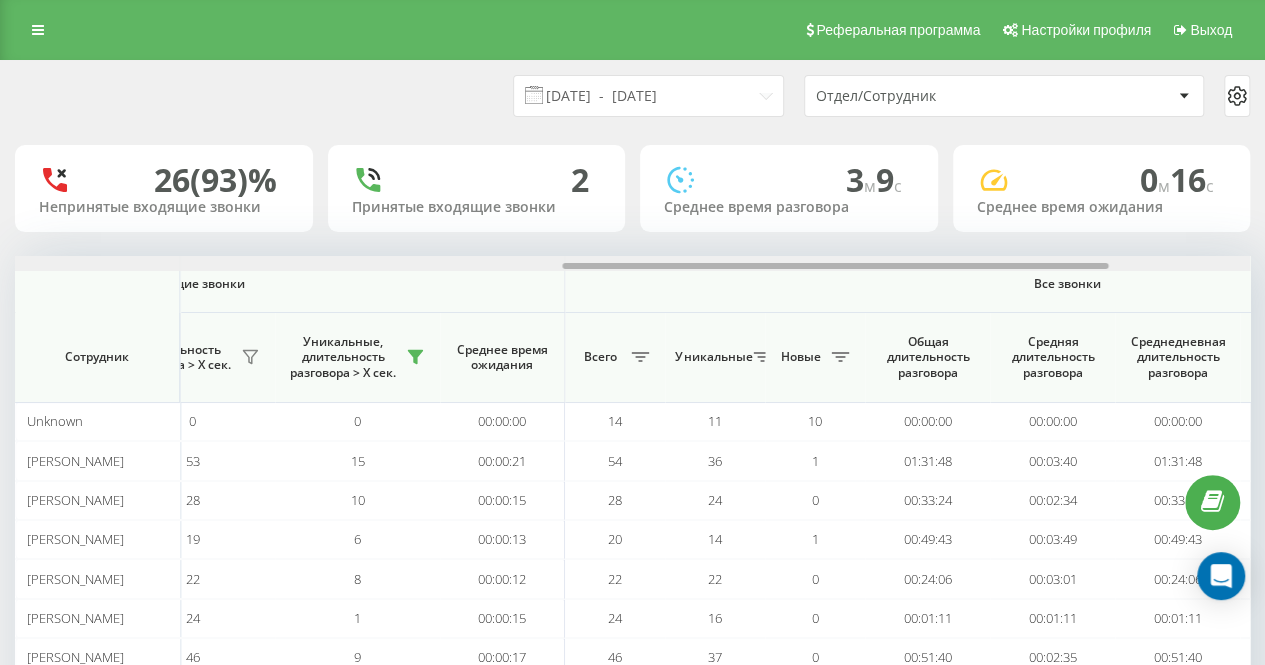 drag, startPoint x: 428, startPoint y: 262, endPoint x: 468, endPoint y: 263, distance: 40.012497 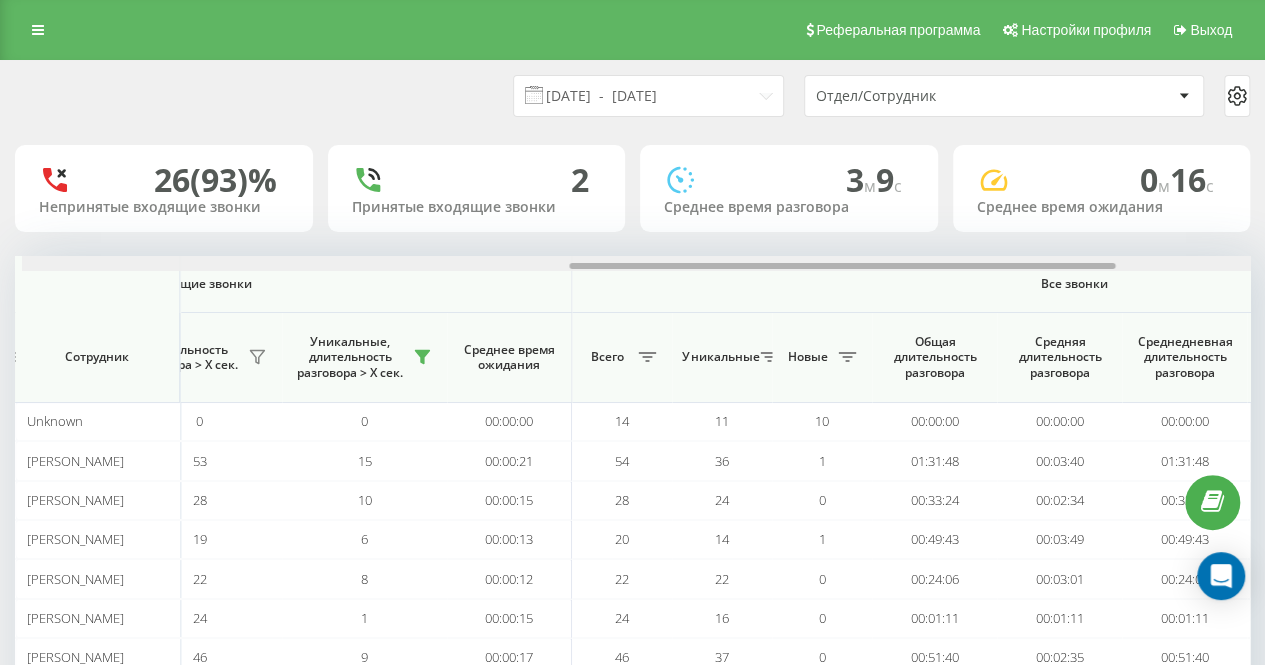 click at bounding box center (842, 266) 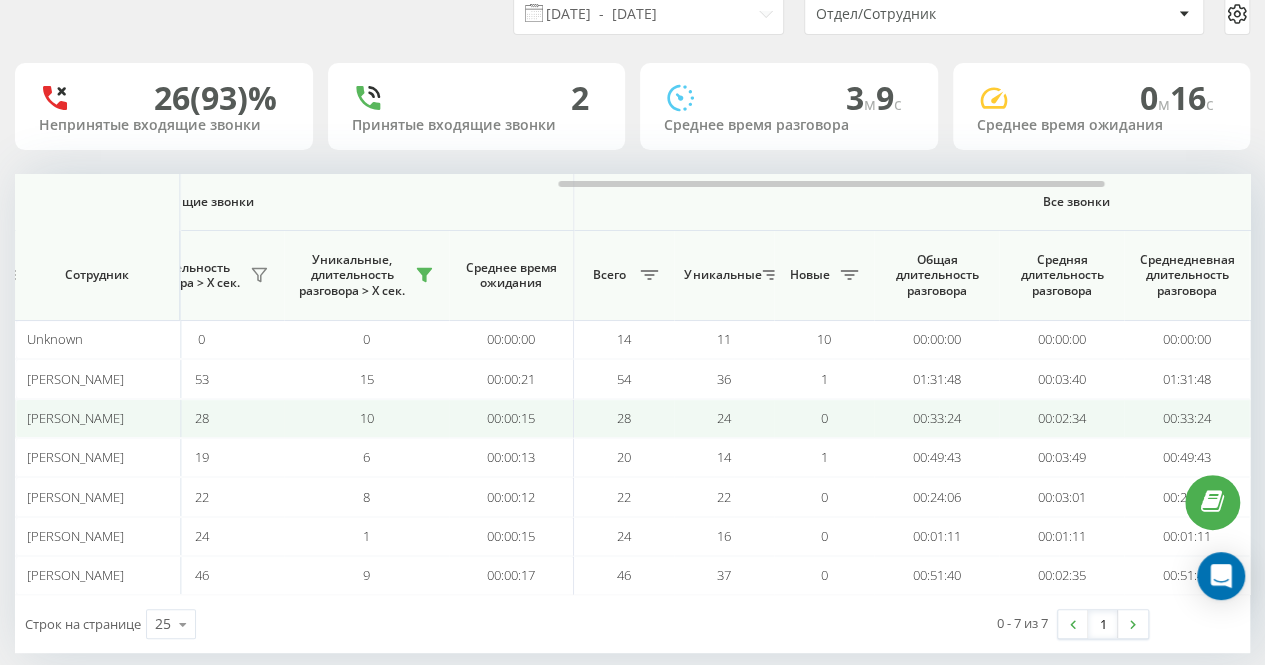 scroll, scrollTop: 105, scrollLeft: 0, axis: vertical 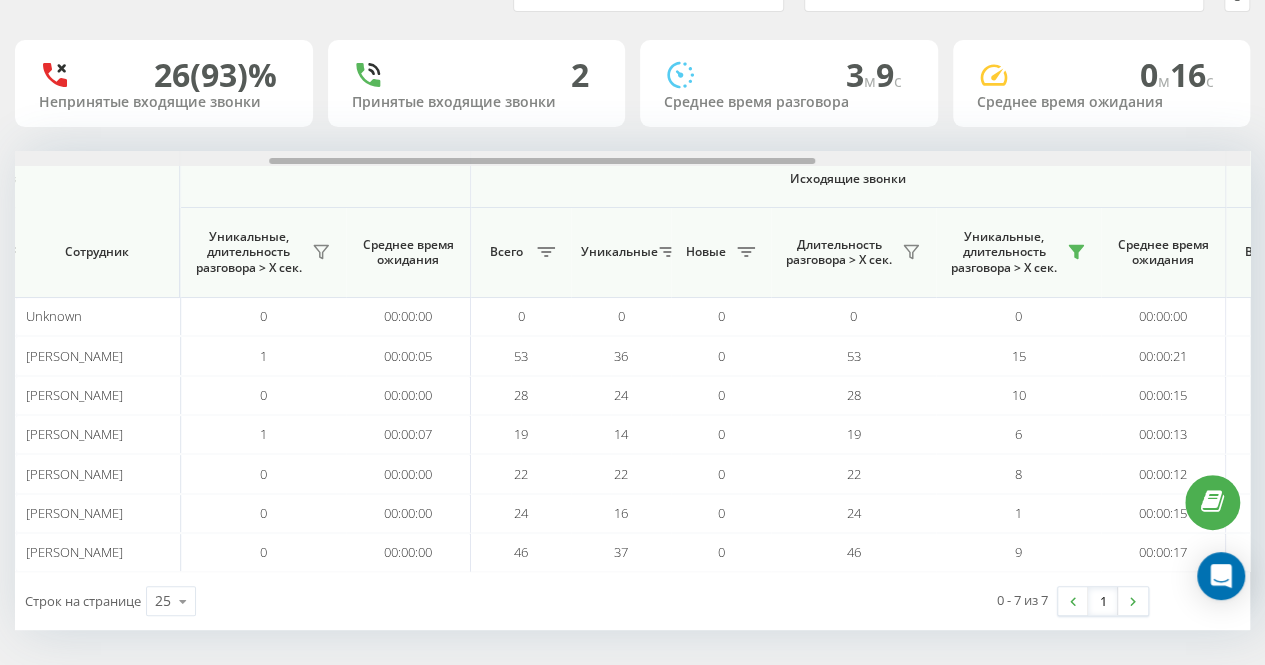 drag, startPoint x: 693, startPoint y: 157, endPoint x: 417, endPoint y: 164, distance: 276.08875 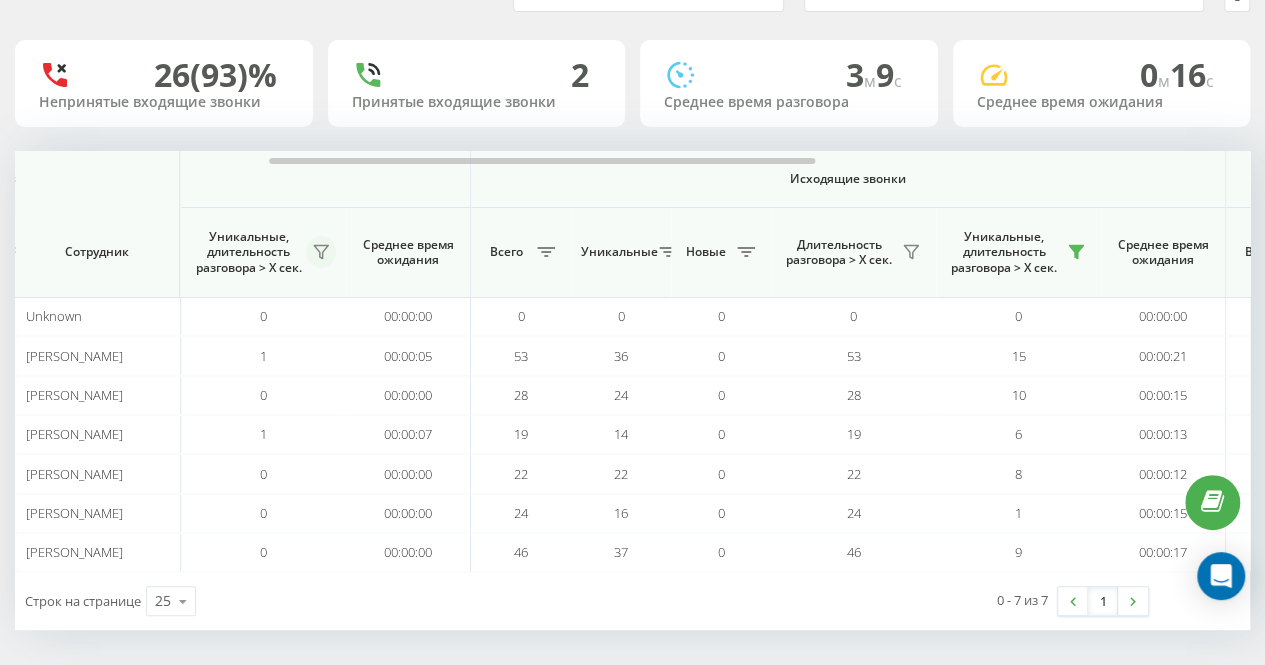 click 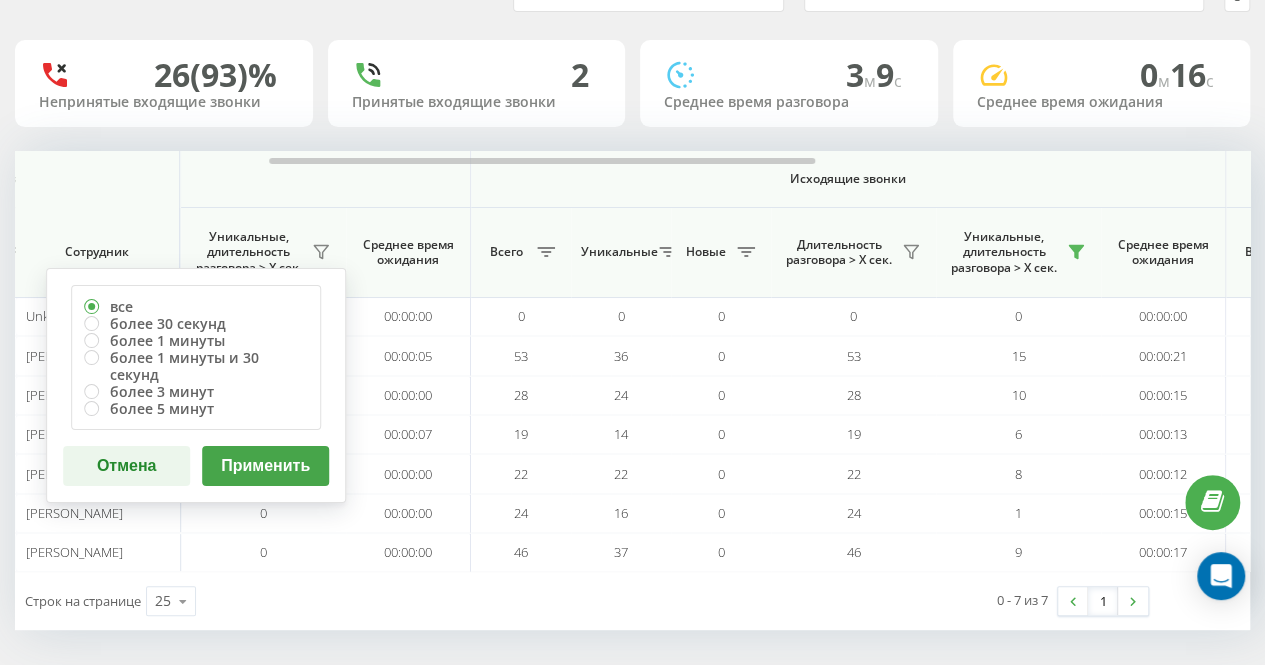 scroll, scrollTop: 0, scrollLeft: 0, axis: both 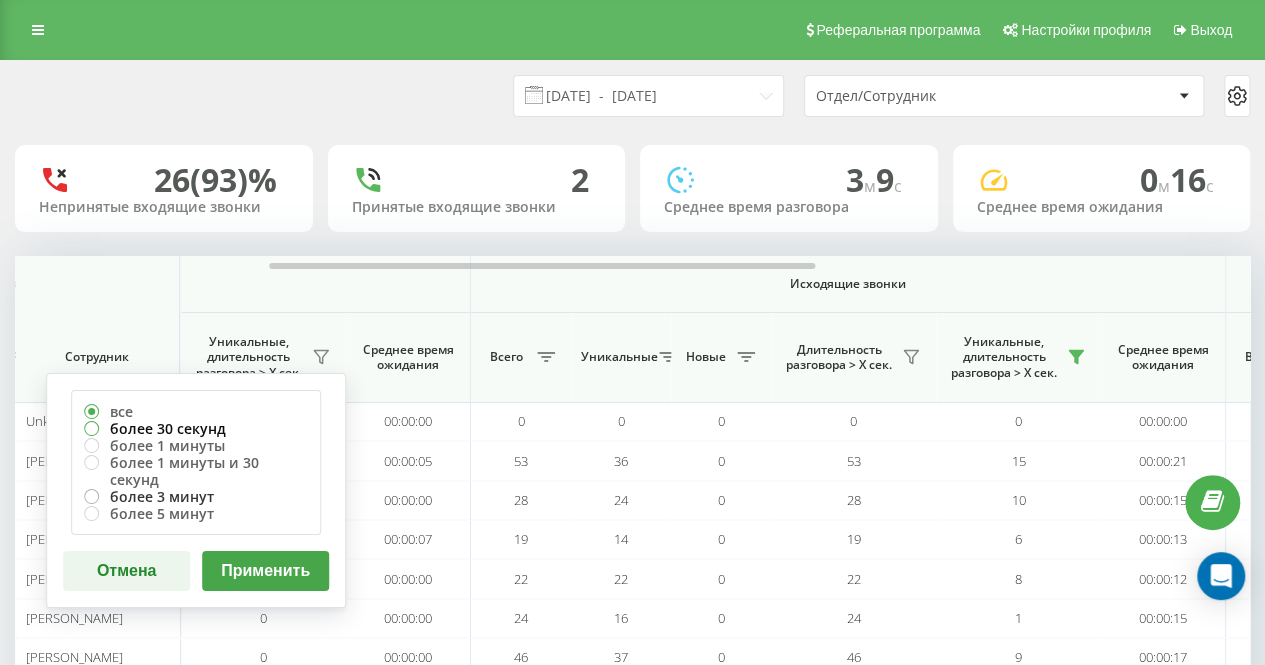 drag, startPoint x: 221, startPoint y: 419, endPoint x: 258, endPoint y: 477, distance: 68.7968 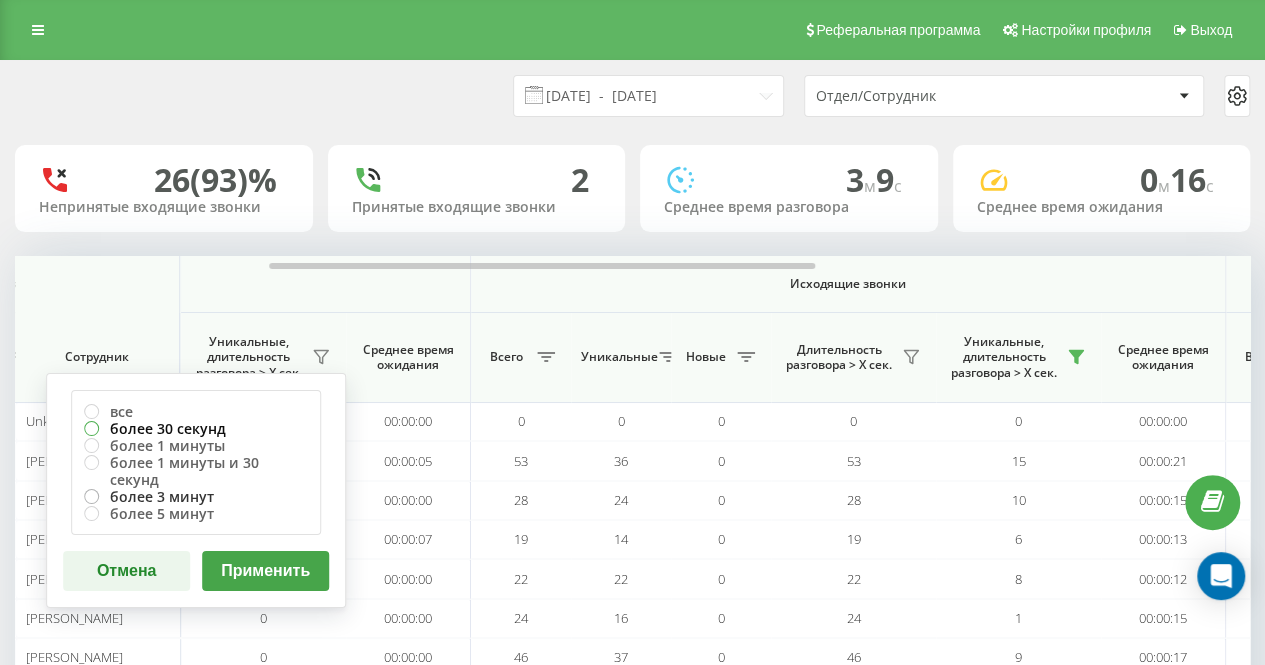 radio on "true" 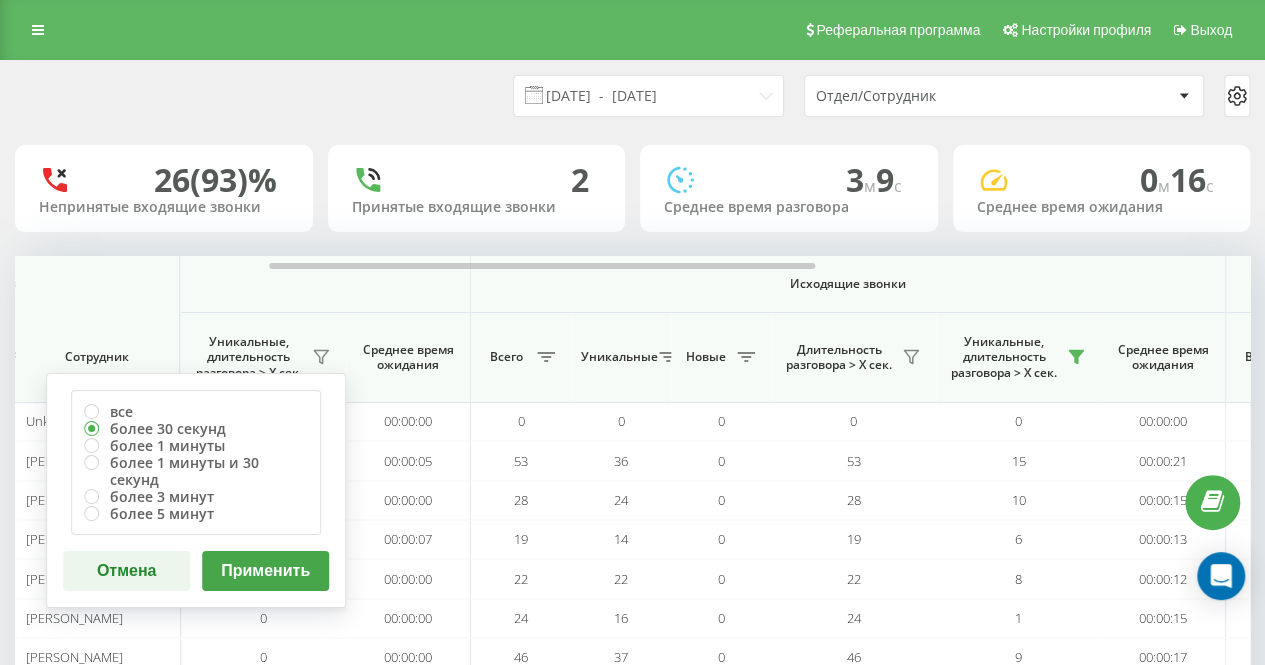 drag, startPoint x: 286, startPoint y: 553, endPoint x: 282, endPoint y: 527, distance: 26.305893 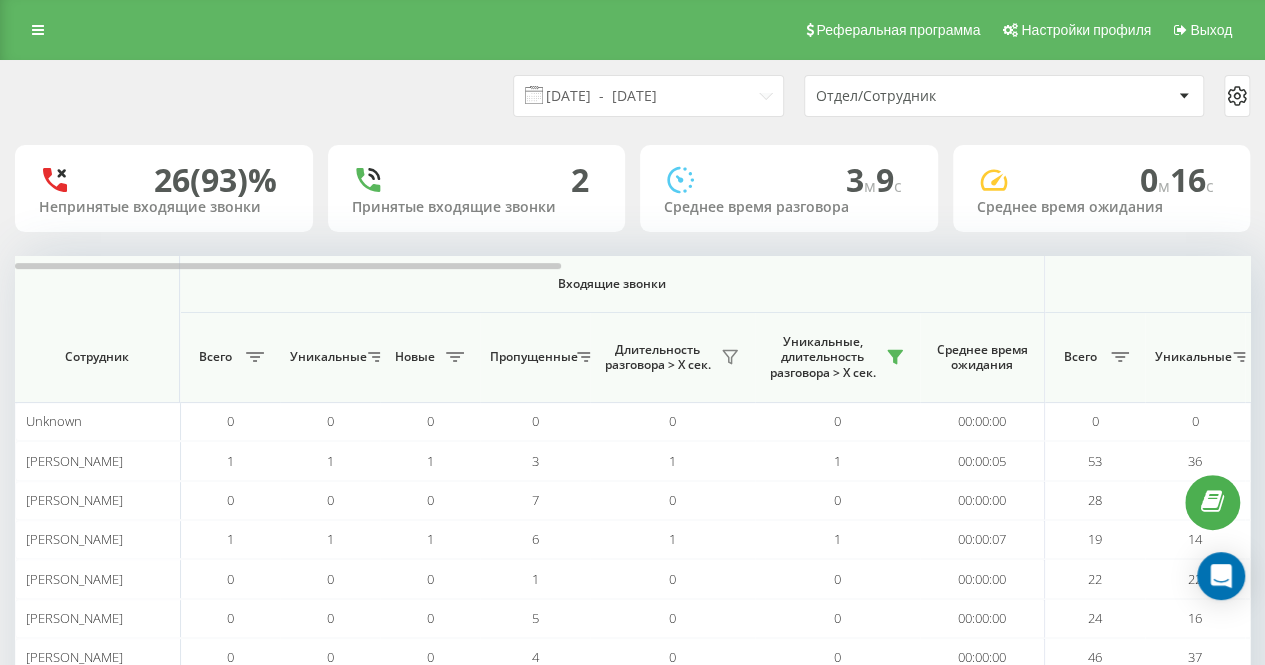 click on "[DATE]  -  [DATE] Отдел/Сотрудник" at bounding box center (632, 96) 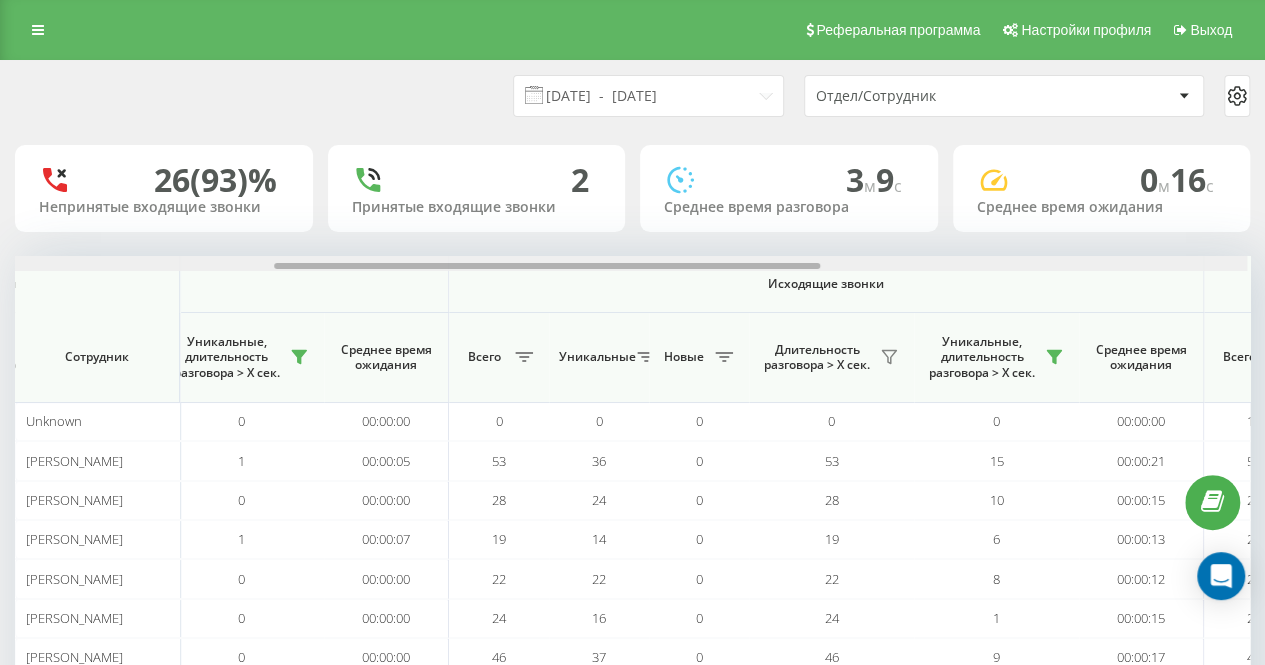 scroll, scrollTop: 0, scrollLeft: 591, axis: horizontal 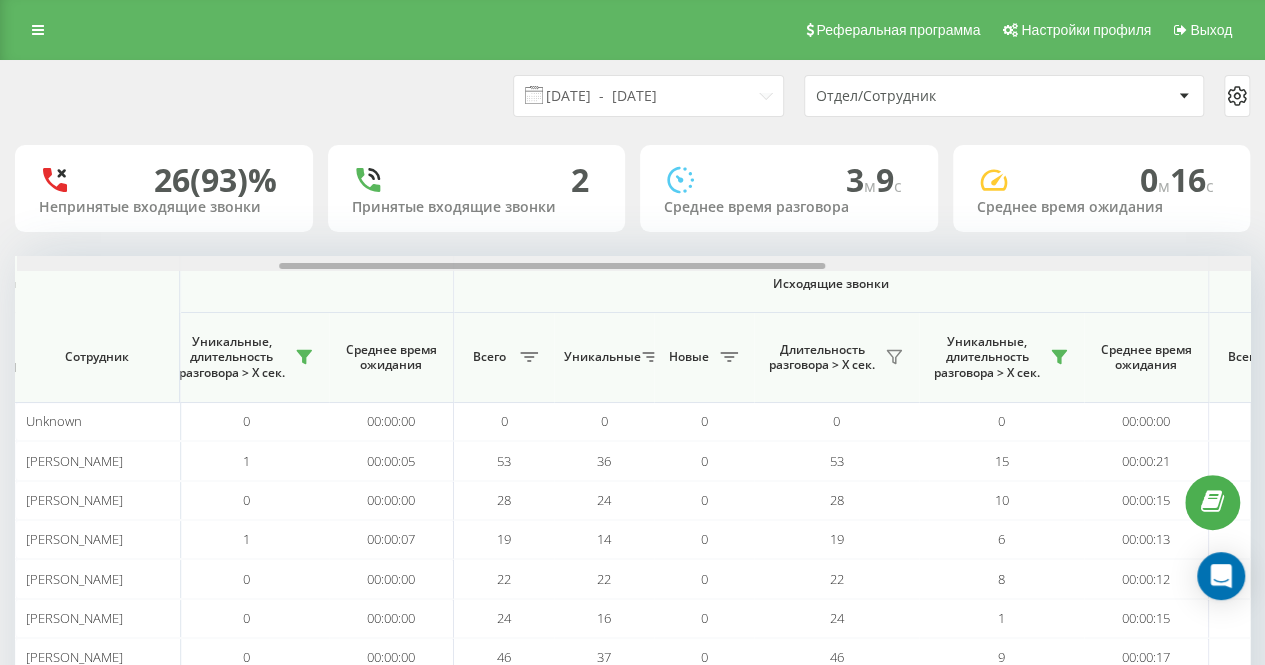 drag, startPoint x: 448, startPoint y: 265, endPoint x: 709, endPoint y: 252, distance: 261.32355 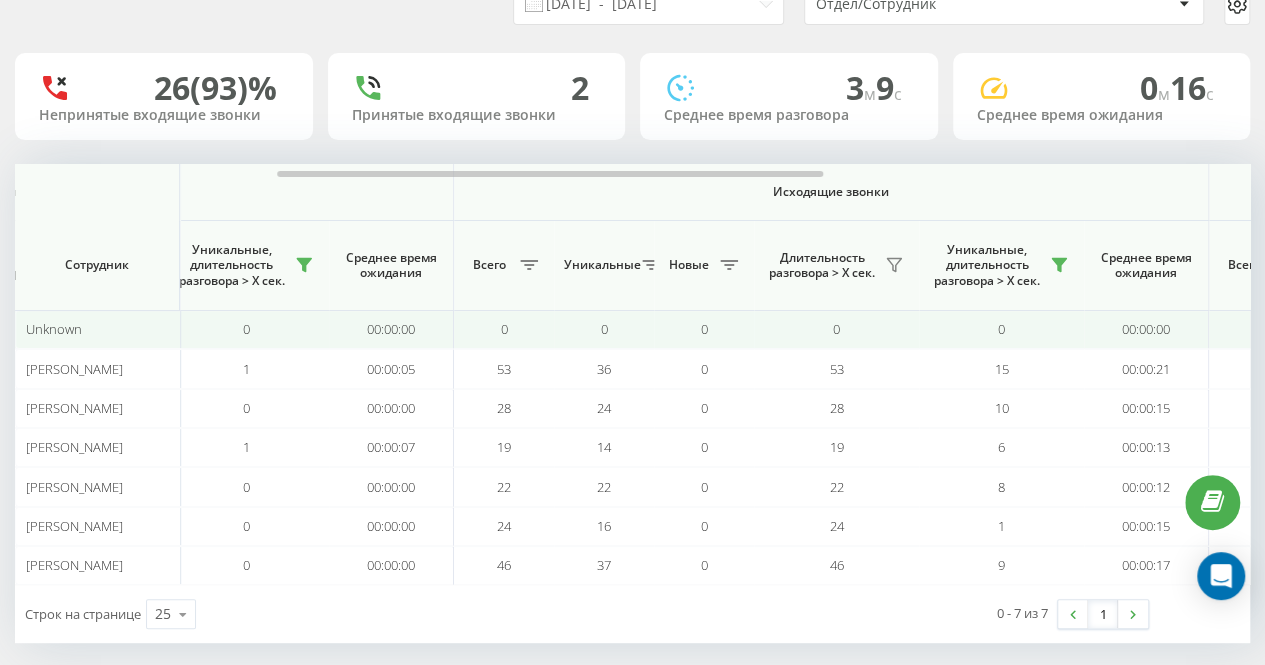 scroll, scrollTop: 105, scrollLeft: 0, axis: vertical 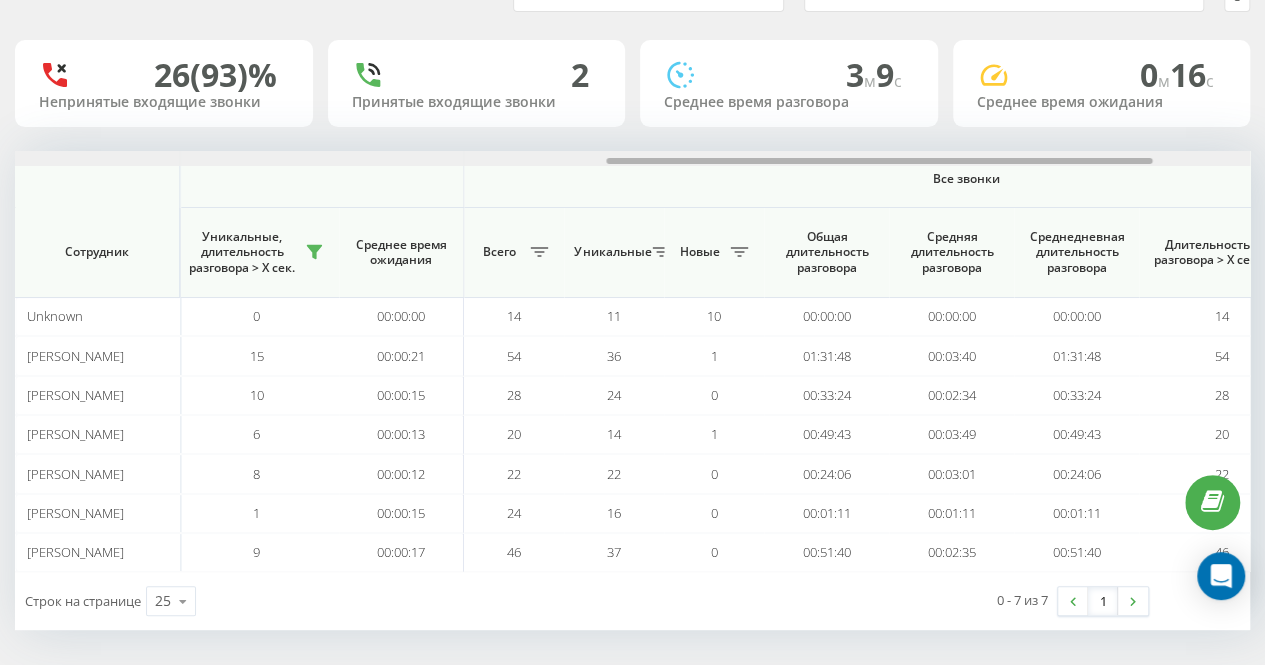 drag, startPoint x: 667, startPoint y: 158, endPoint x: 997, endPoint y: 153, distance: 330.03787 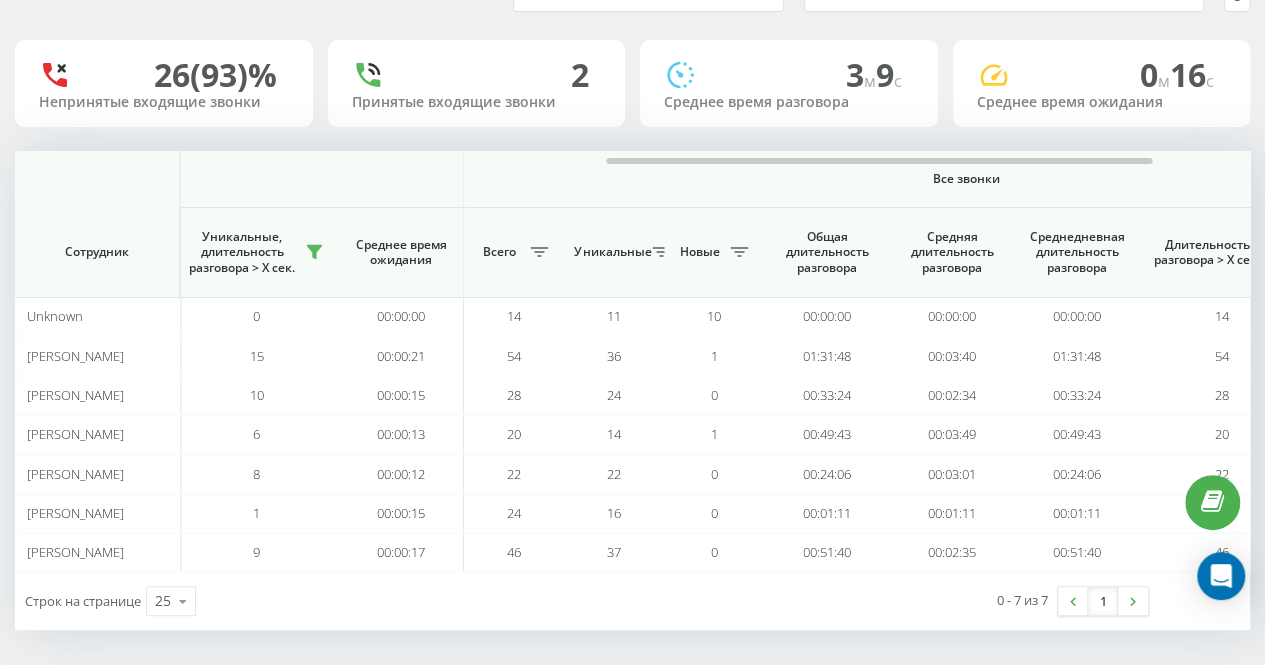 click on "0 - 7 из 7 1" at bounding box center (931, 601) 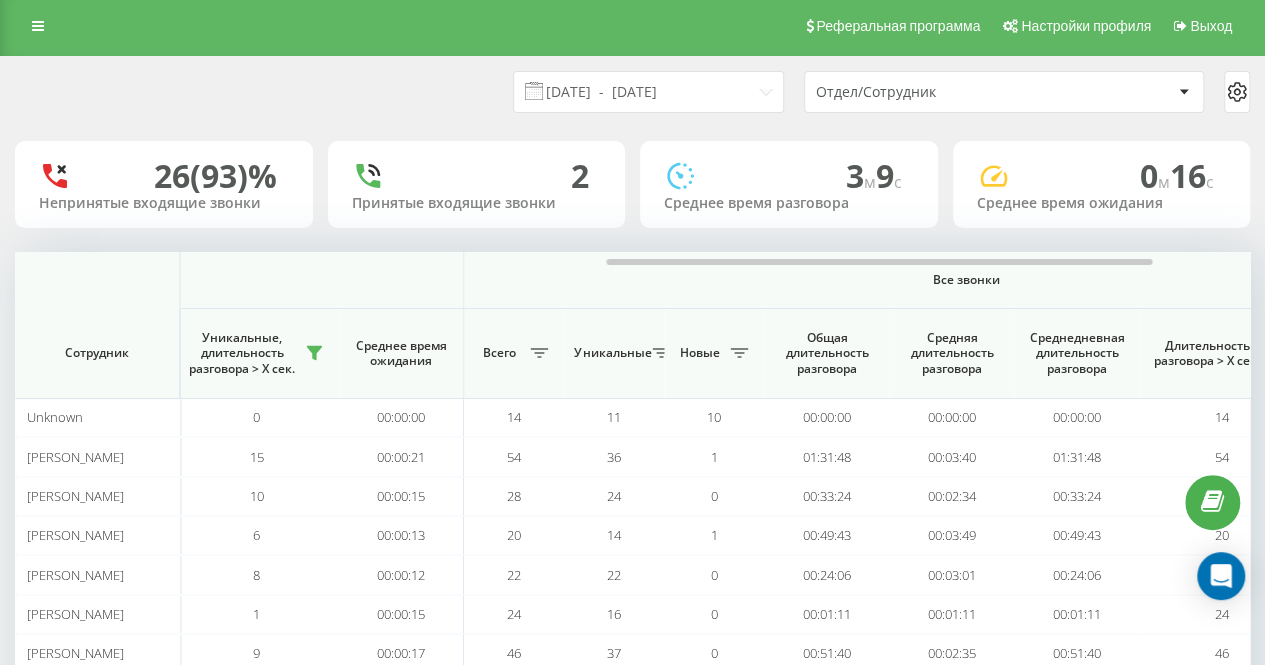 scroll, scrollTop: 0, scrollLeft: 0, axis: both 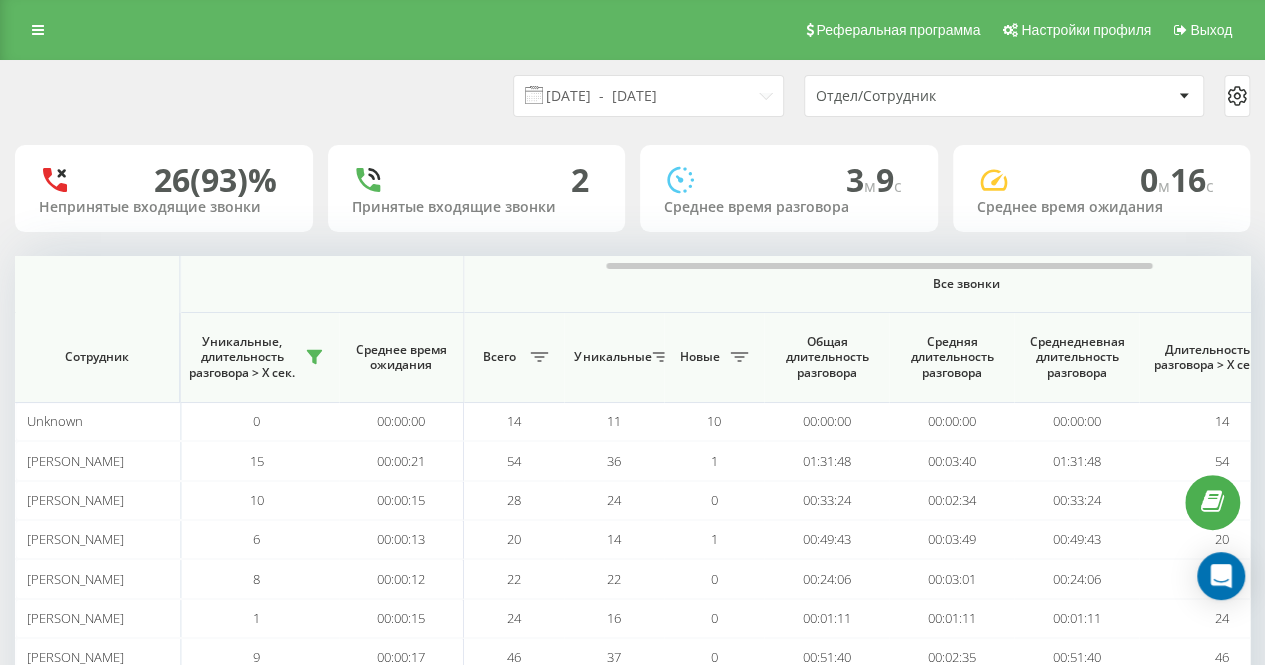 click on "[DATE]  -  [DATE] Отдел/Сотрудник" at bounding box center (632, 96) 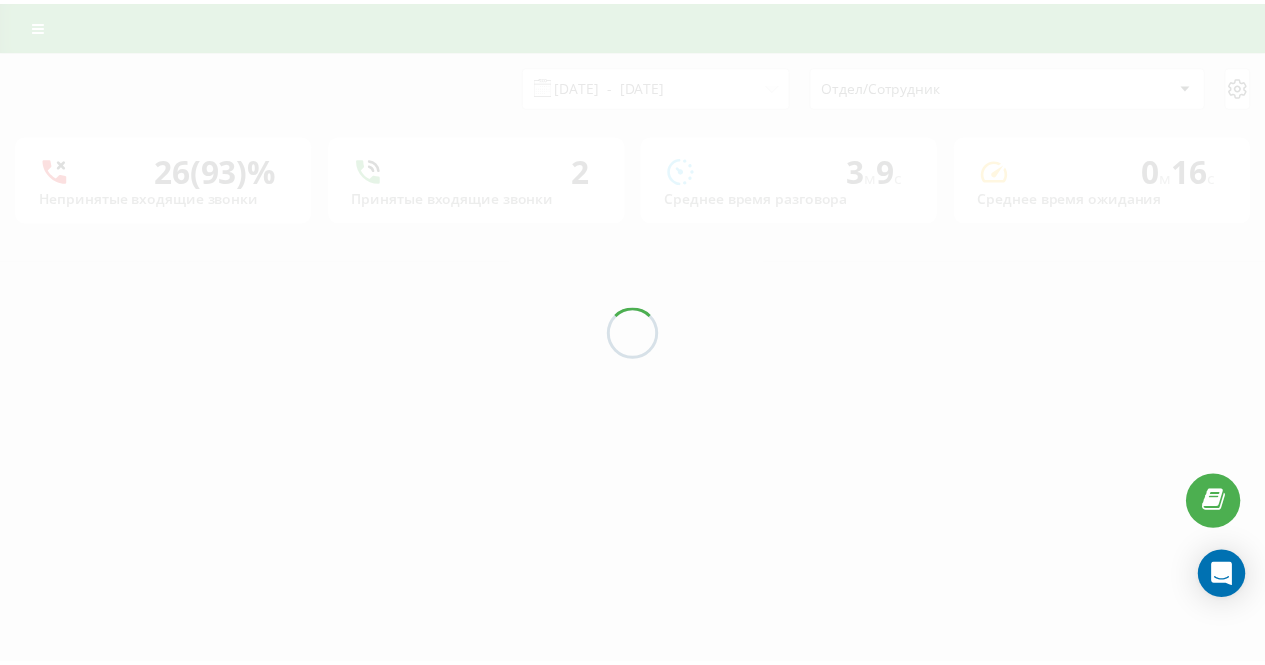 scroll, scrollTop: 0, scrollLeft: 0, axis: both 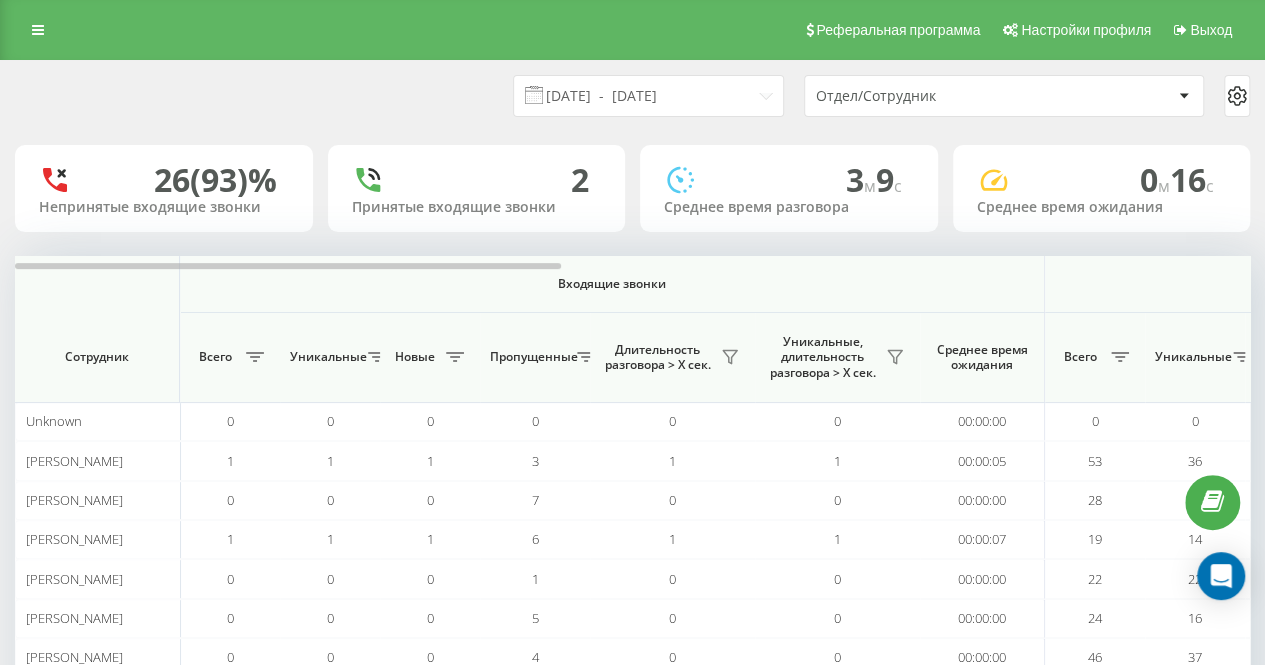 click on "10.07.2025  -  10.07.2025 Отдел/Сотрудник 26  (93)% Непринятые входящие звонки 2 Принятые входящие звонки 3 м  9 c Среднее время разговора 0 м  16 c Среднее время ожидания Входящие звонки Исходящие звонки Все звонки Сотрудник Всего Уникальные Новые Пропущенные Длительность разговора > Х сек. Уникальные, длительность разговора > Х сек. Среднее время ожидания Всего Уникальные Новые Длительность разговора > Х сек. Уникальные, длительность разговора > Х сек. Среднее время ожидания Всего Уникальные Новые Общая длительность разговора Средняя длительность разговора Unknown 0 0 0 0 0 0 0 0" at bounding box center [632, 398] 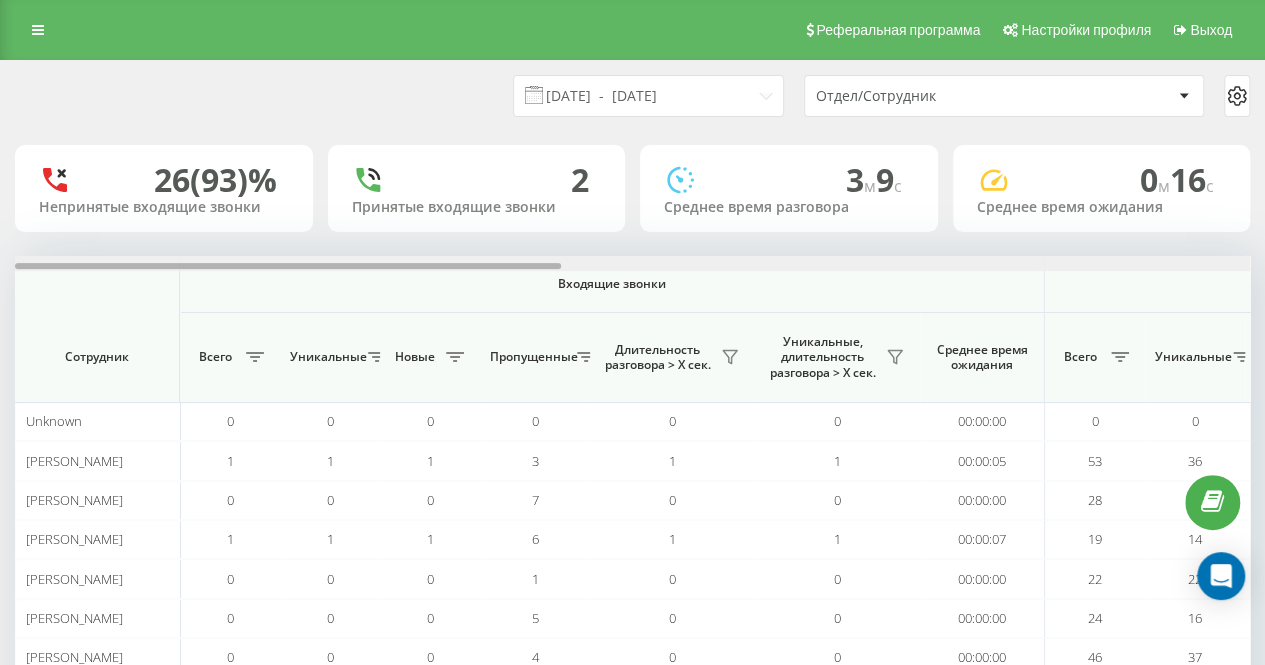 scroll, scrollTop: 0, scrollLeft: 1235, axis: horizontal 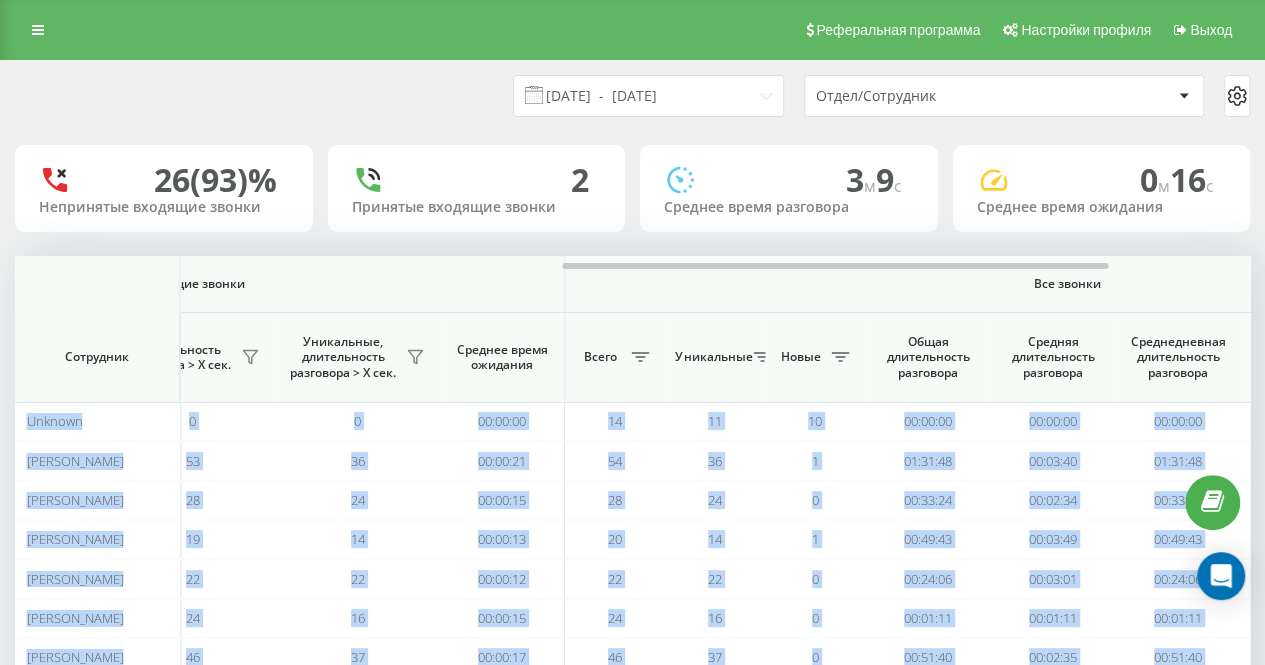 drag, startPoint x: 504, startPoint y: 262, endPoint x: 702, endPoint y: 253, distance: 198.20444 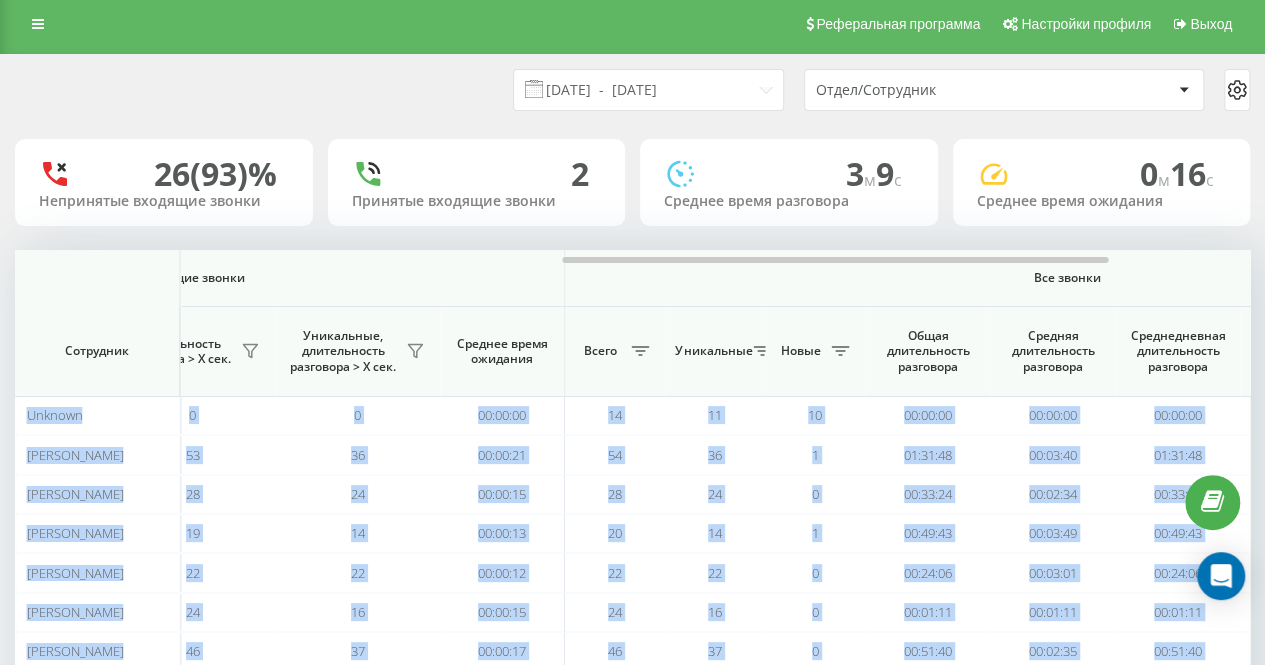 scroll, scrollTop: 105, scrollLeft: 0, axis: vertical 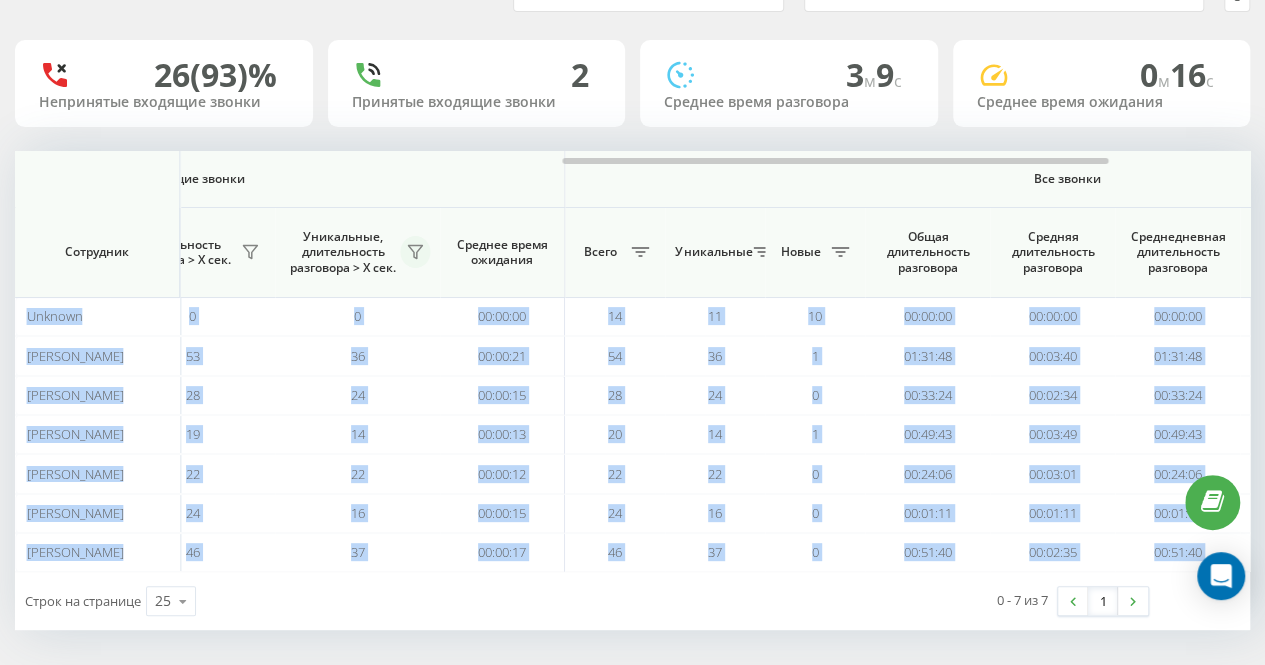 click 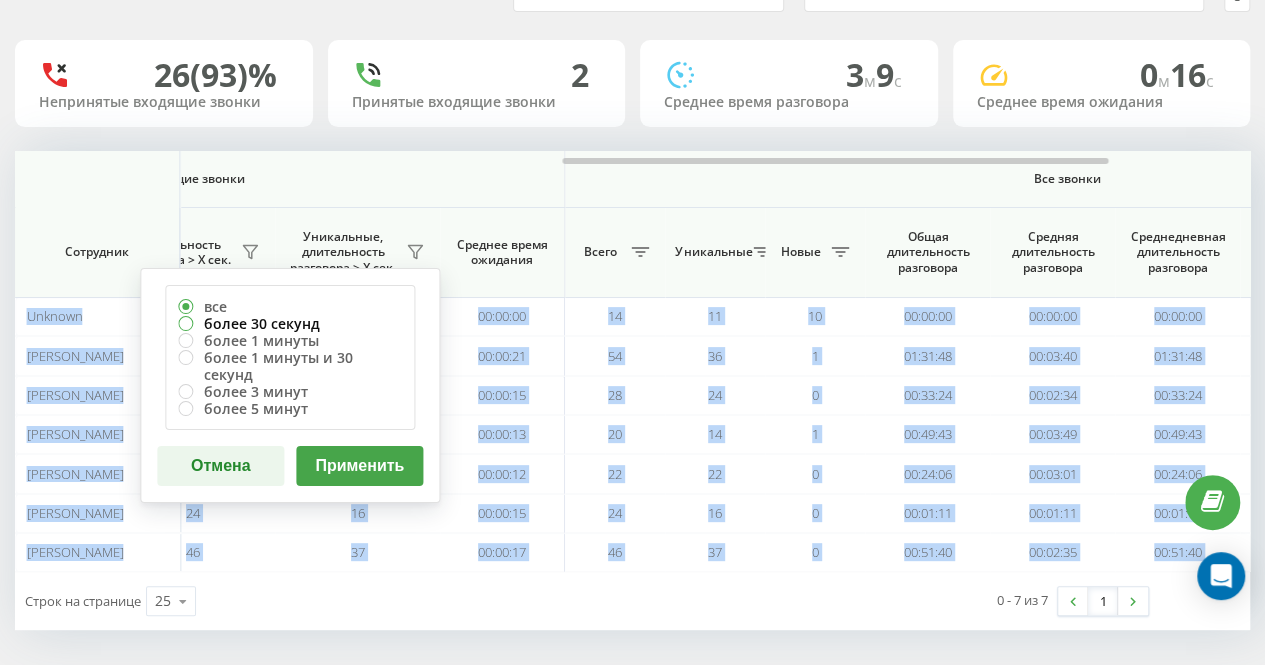 click on "более 30 секунд" at bounding box center [290, 323] 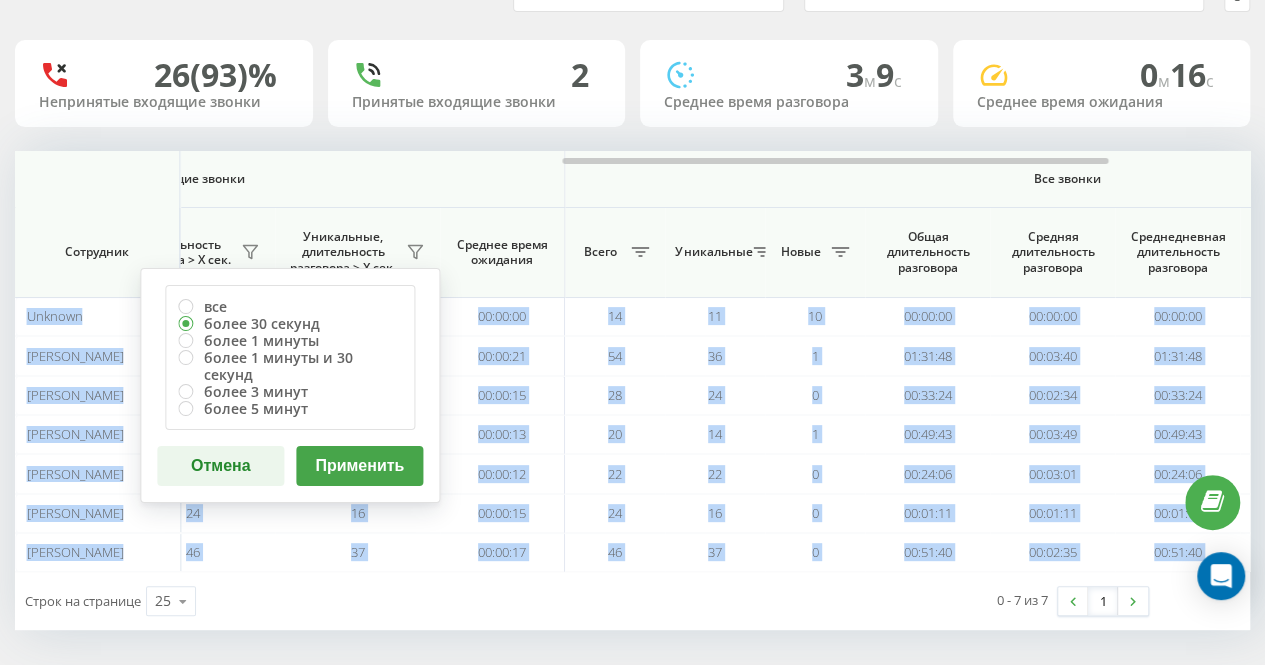 click on "Применить" at bounding box center (359, 466) 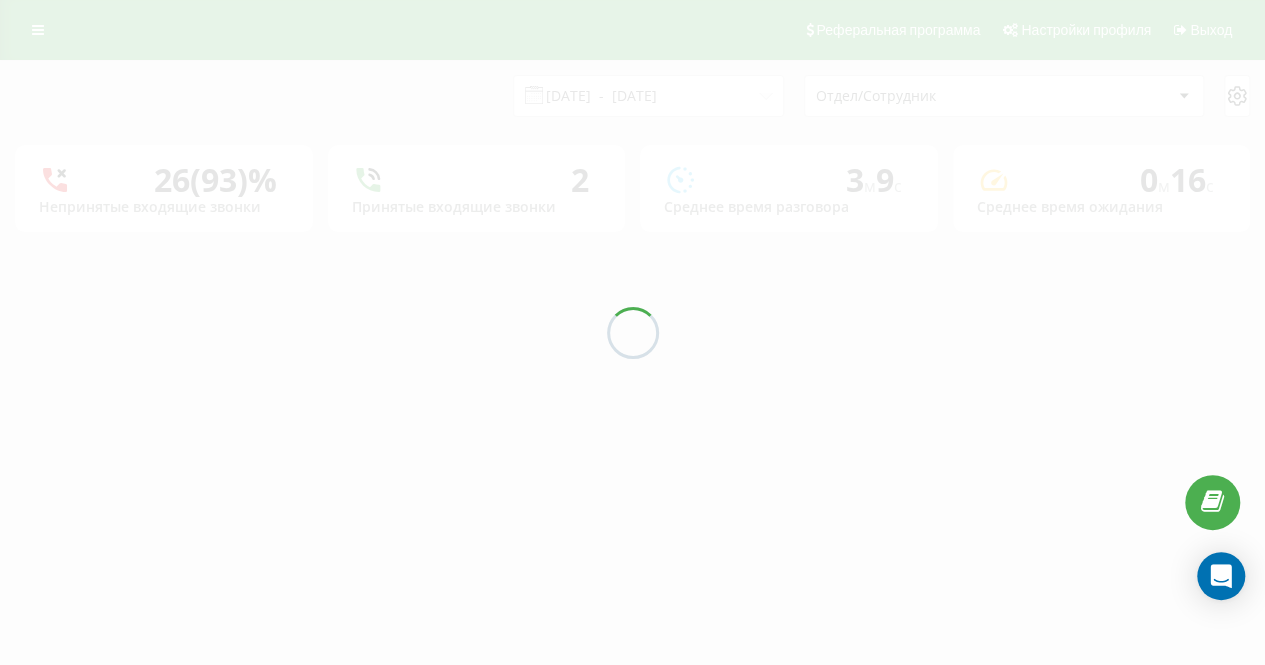 scroll, scrollTop: 0, scrollLeft: 0, axis: both 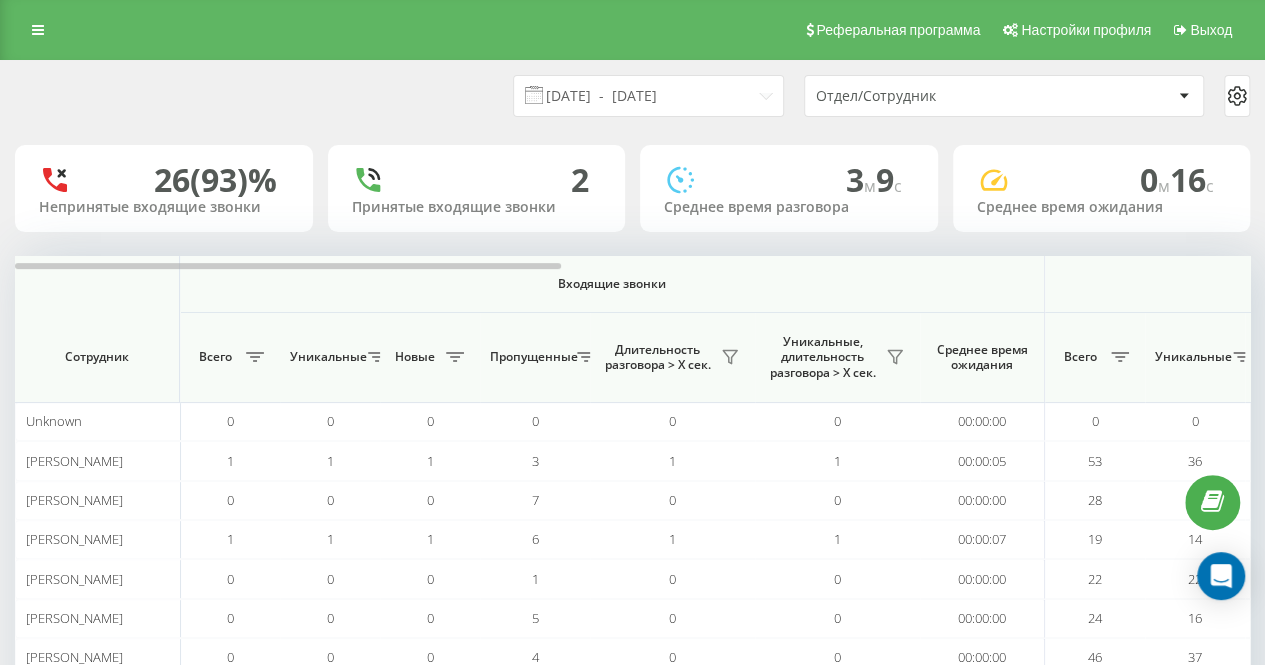 drag, startPoint x: 476, startPoint y: 119, endPoint x: 459, endPoint y: 278, distance: 159.90622 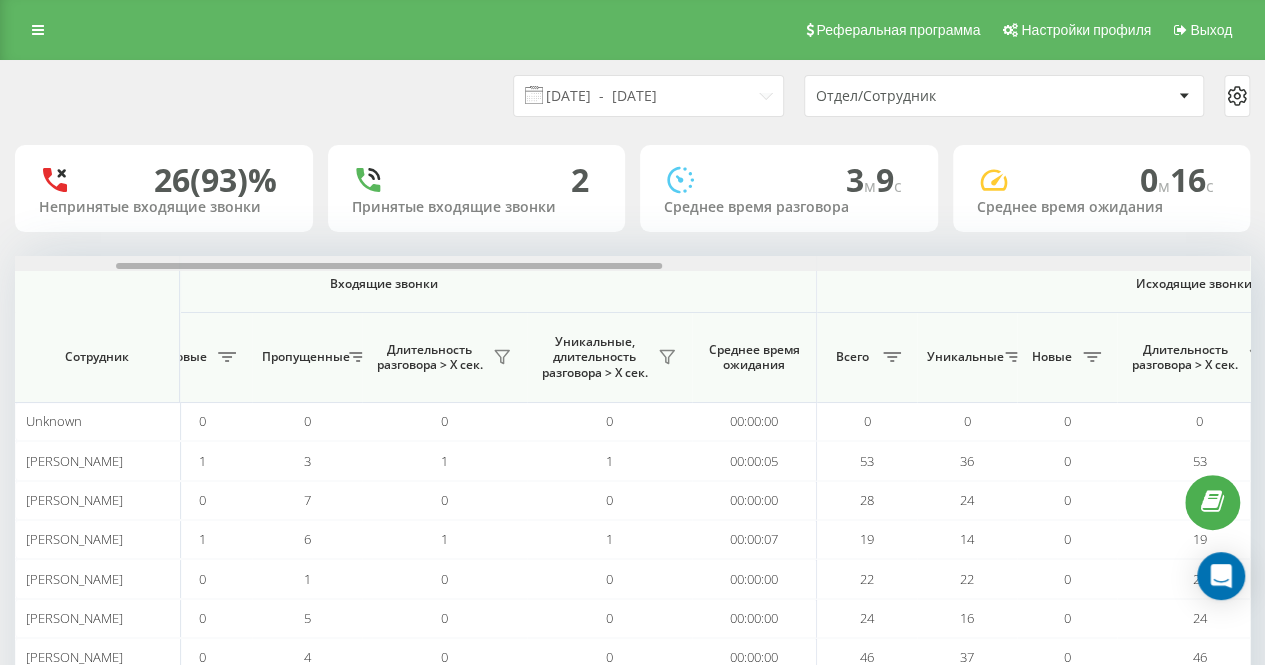 drag, startPoint x: 513, startPoint y: 263, endPoint x: 618, endPoint y: 260, distance: 105.04285 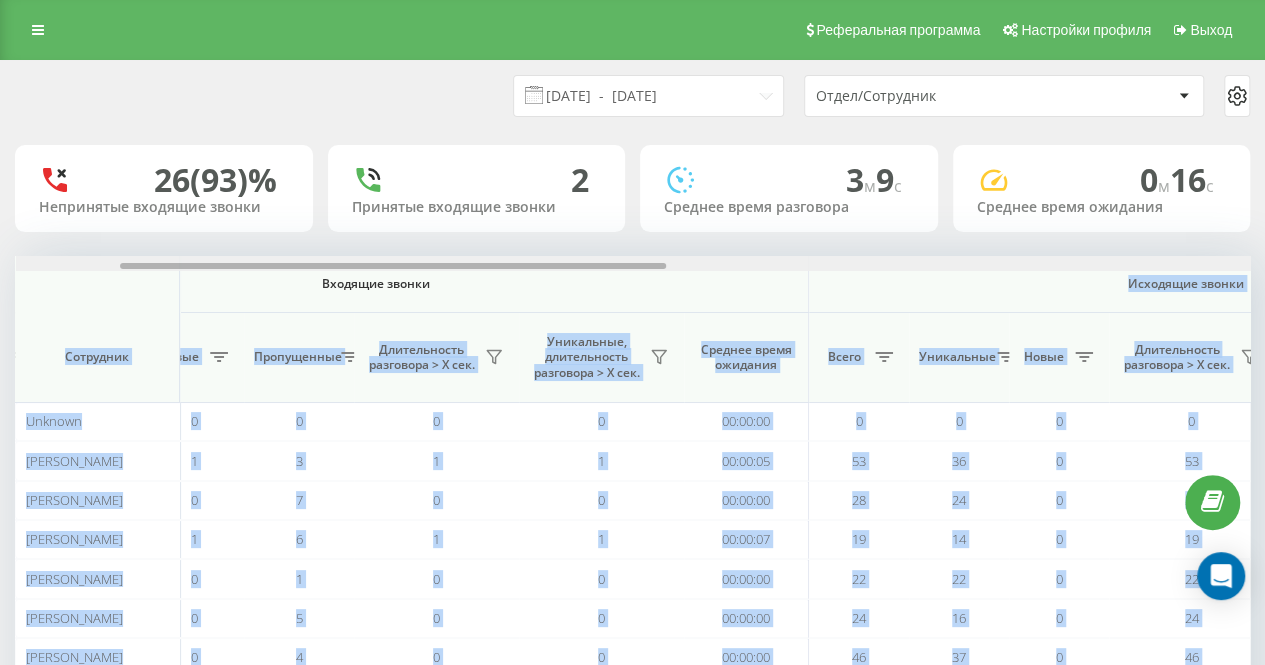 click on "Входящие звонки Исходящие звонки Все звонки Сотрудник Всего Уникальные Новые Пропущенные Длительность разговора > Х сек. Уникальные, длительность разговора > Х сек. Среднее время ожидания Всего Уникальные Новые Длительность разговора > Х сек. Уникальные, длительность разговора > Х сек. Среднее время ожидания Всего Уникальные Новые Общая длительность разговора Средняя длительность разговора Среднедневная длительность разговора Длительность разговора > Х сек. Уникальные, длительность разговора > Х сек. Unknown 0 0 0 0 0 0 00:00:00 0 0 0 0 0 00:00:00 14 11 10 00:00:00 00:00:00 00:00:00 14 11 1" at bounding box center (632, 466) 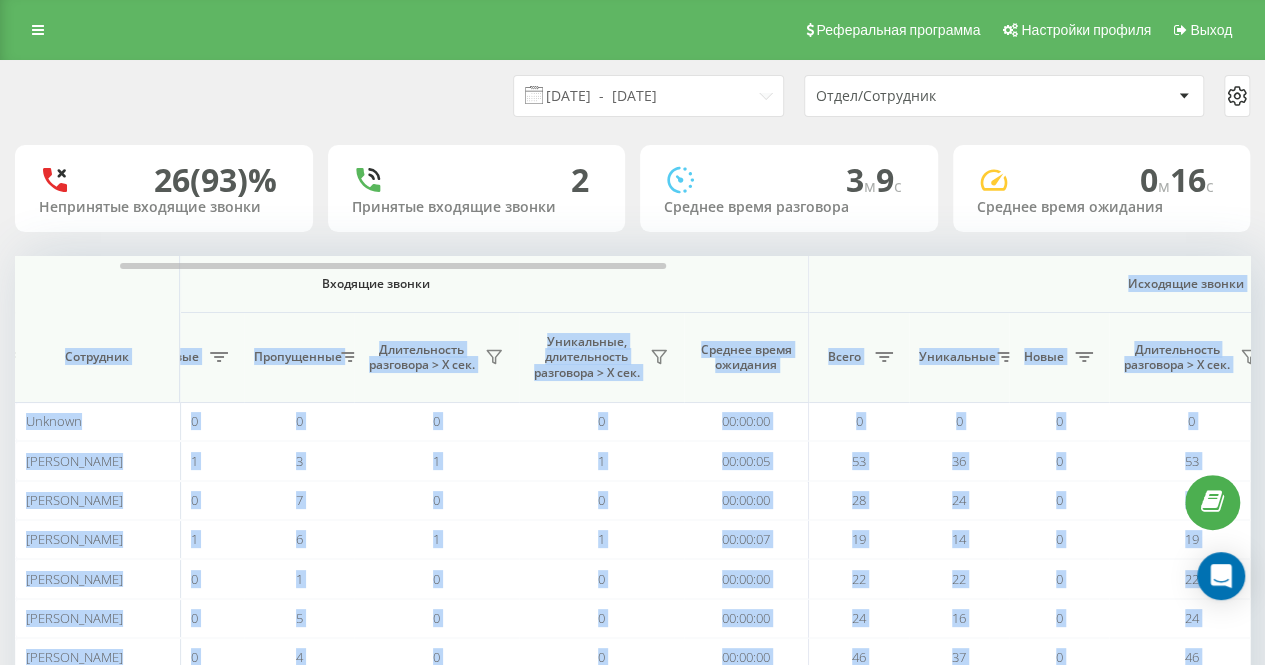click on "10.07.2025  -  10.07.2025 Отдел/Сотрудник 26  (93)% Непринятые входящие звонки 2 Принятые входящие звонки 3 м  9 c Среднее время разговора 0 м  16 c Среднее время ожидания Входящие звонки Исходящие звонки Все звонки Сотрудник Всего Уникальные Новые Пропущенные Длительность разговора > Х сек. Уникальные, длительность разговора > Х сек. Среднее время ожидания Всего Уникальные Новые Длительность разговора > Х сек. Уникальные, длительность разговора > Х сек. Среднее время ожидания Всего Уникальные Новые Общая длительность разговора Средняя длительность разговора Unknown 0 0 0 0 0 0 0 0" at bounding box center [632, 398] 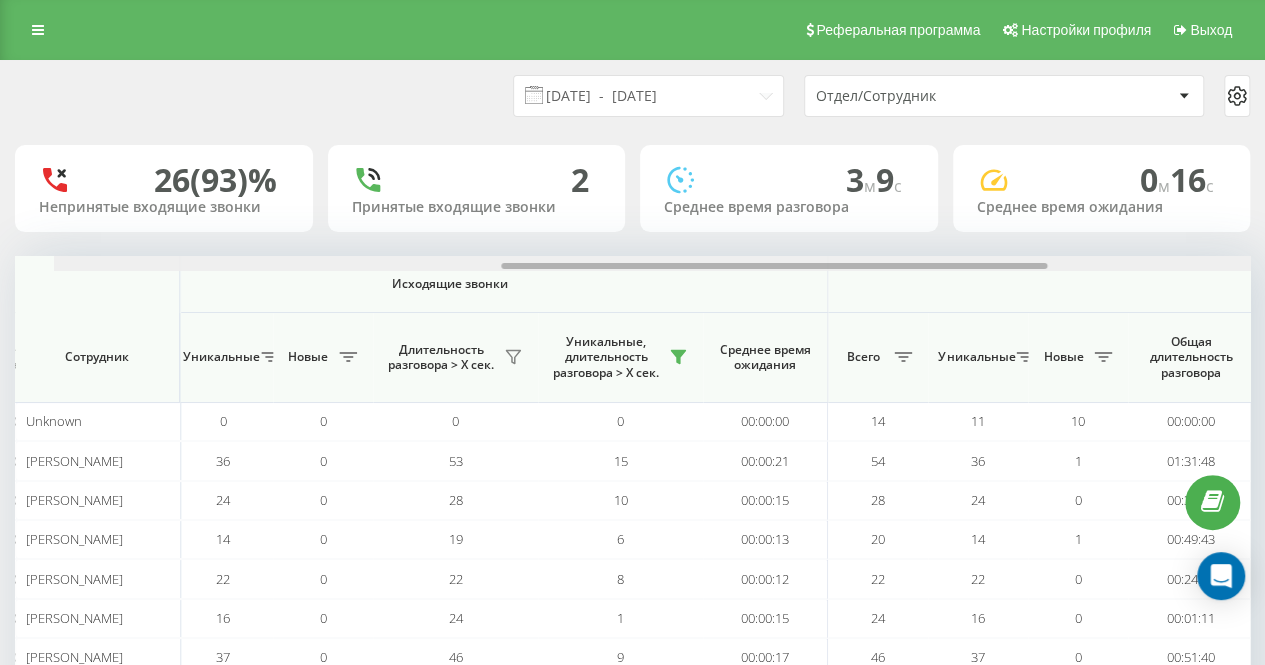 scroll, scrollTop: 0, scrollLeft: 1010, axis: horizontal 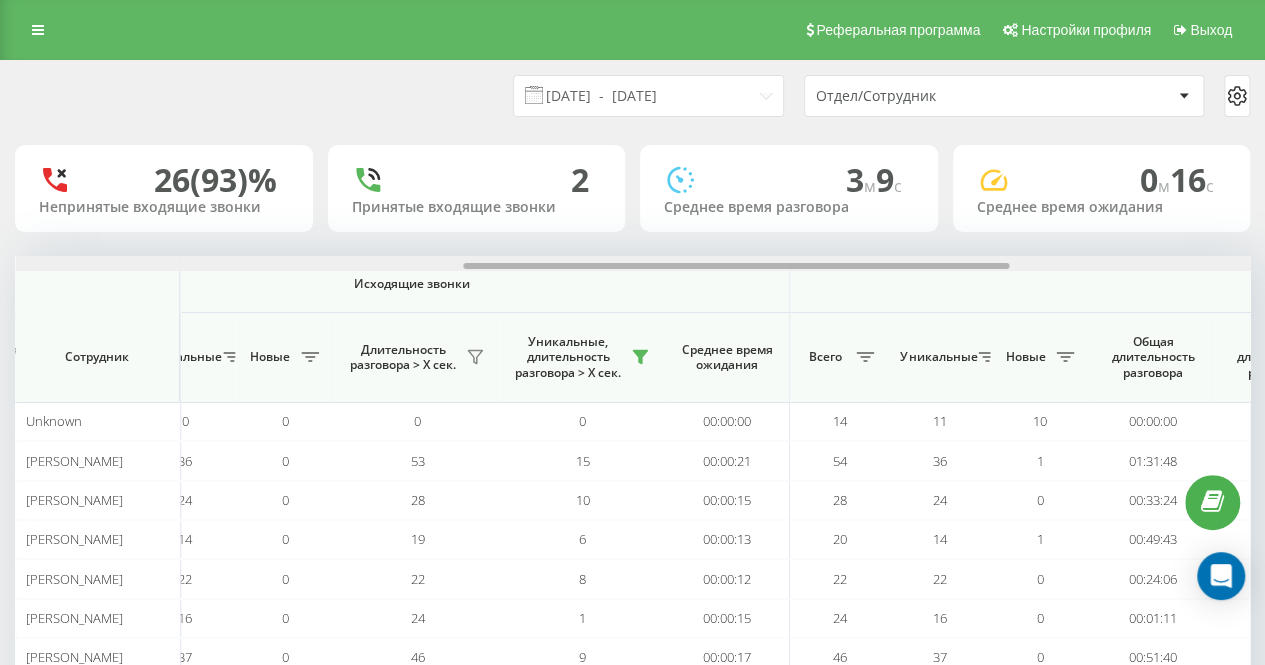 drag, startPoint x: 562, startPoint y: 263, endPoint x: 904, endPoint y: 249, distance: 342.28644 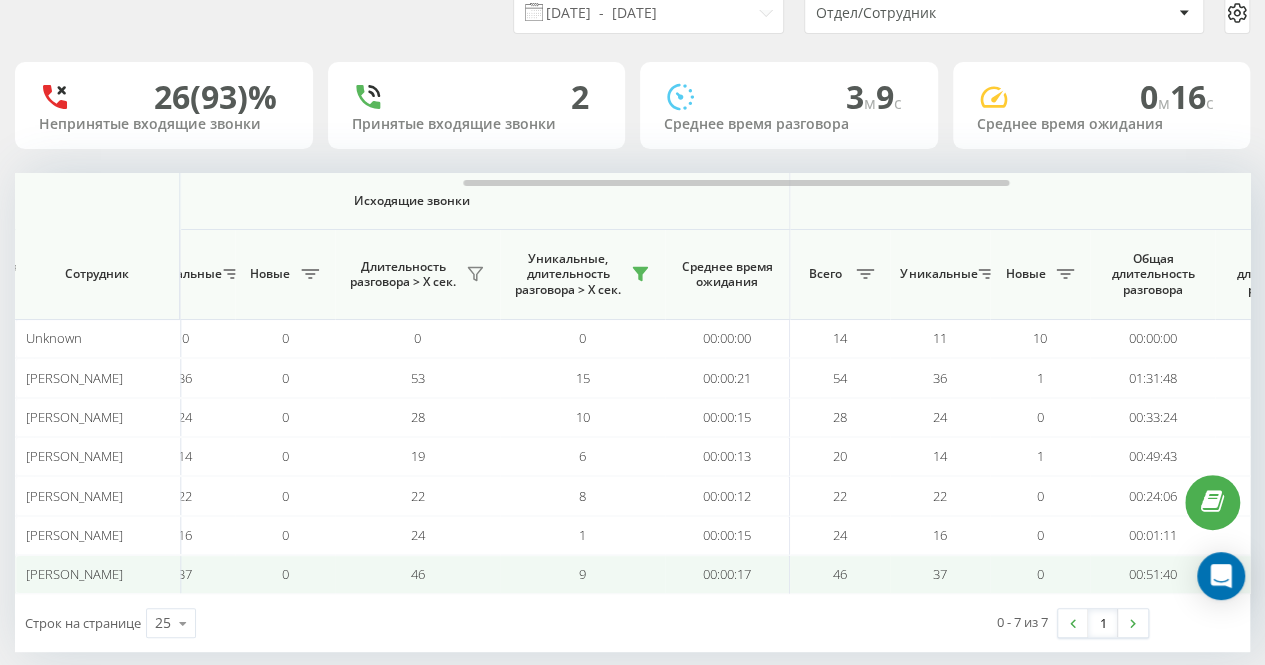 scroll, scrollTop: 105, scrollLeft: 0, axis: vertical 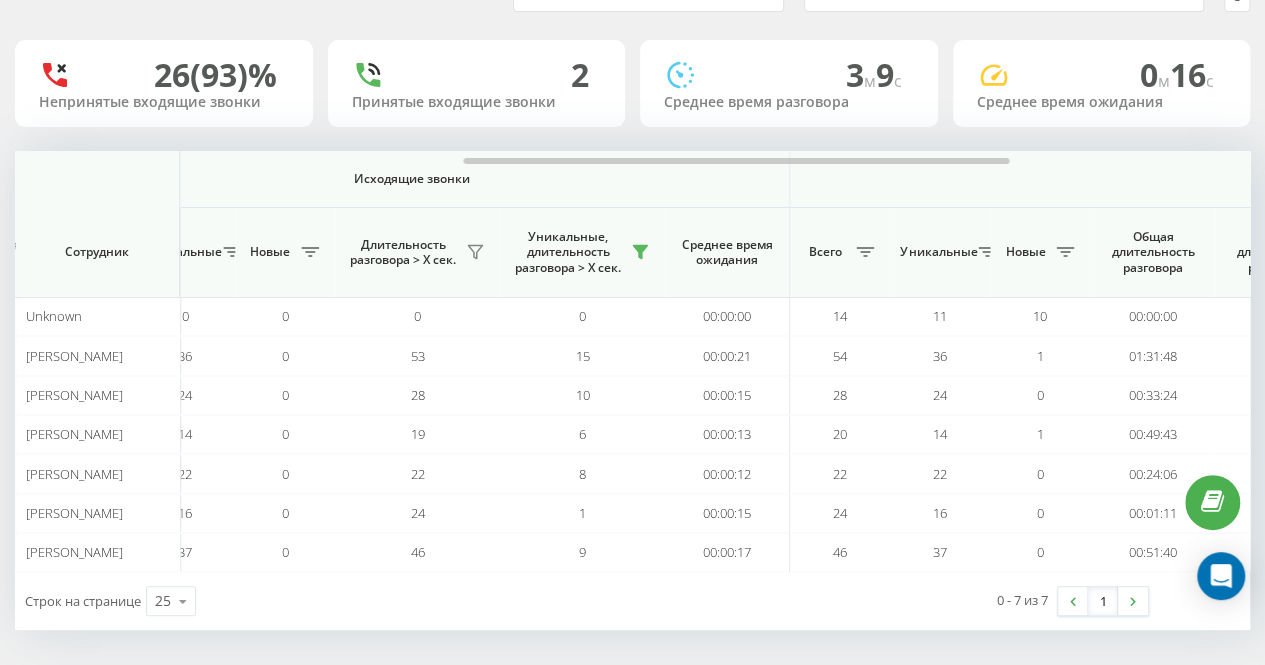 drag, startPoint x: 689, startPoint y: 611, endPoint x: 748, endPoint y: 635, distance: 63.694584 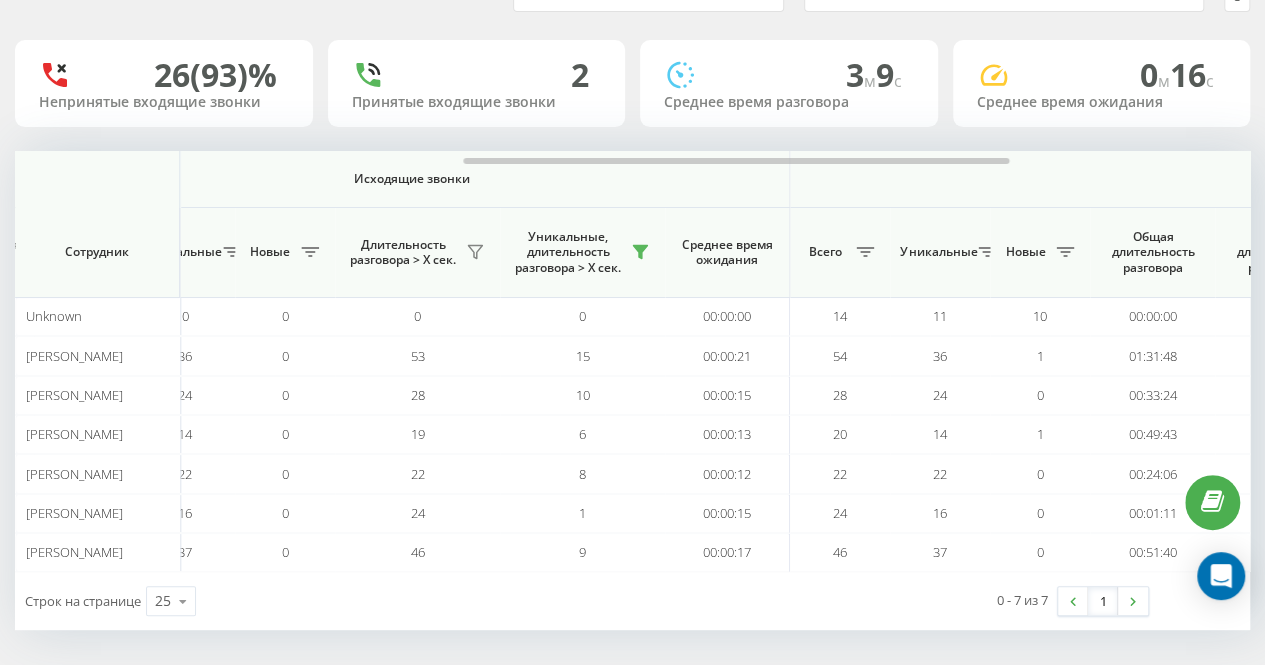 click on "Строк на странице 25 10 25 50 100" at bounding box center [324, 601] 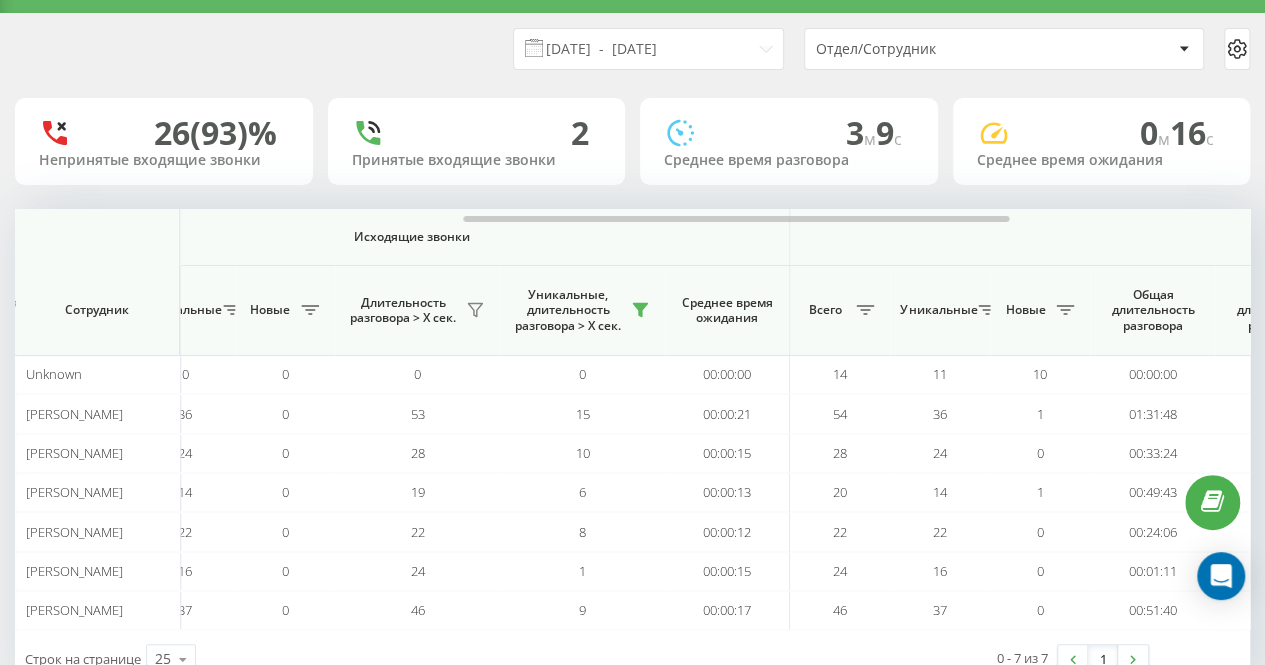scroll, scrollTop: 0, scrollLeft: 0, axis: both 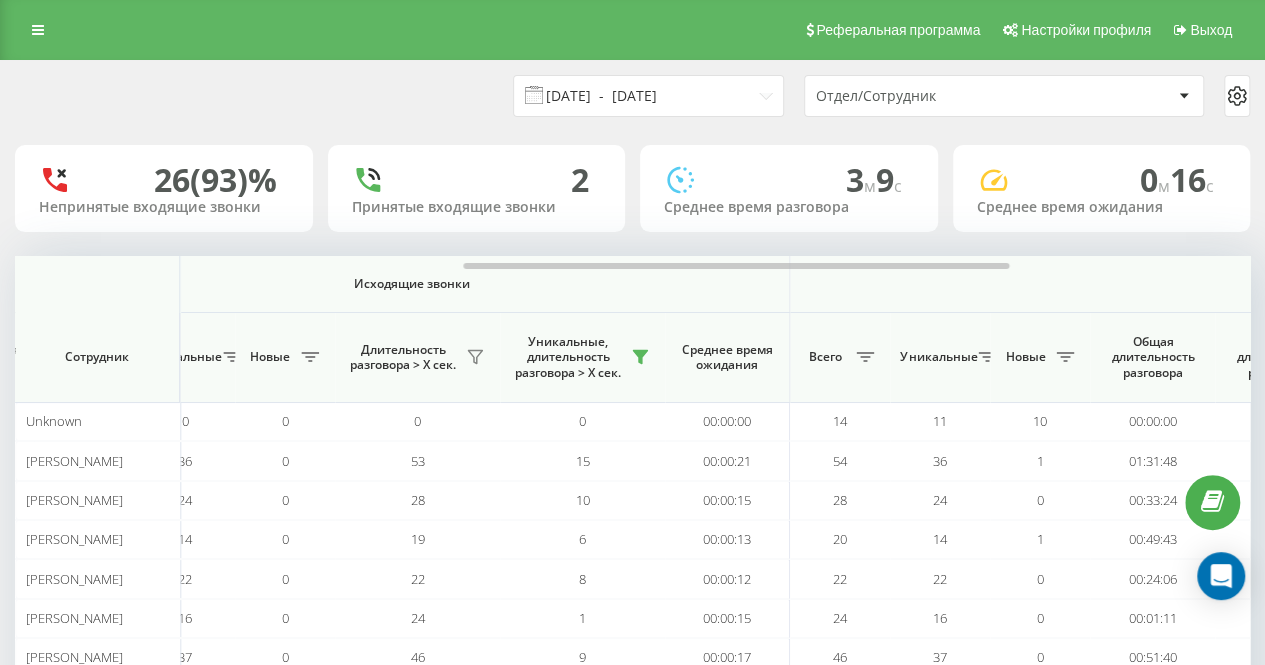 click on "[DATE]  -  [DATE]" at bounding box center [648, 96] 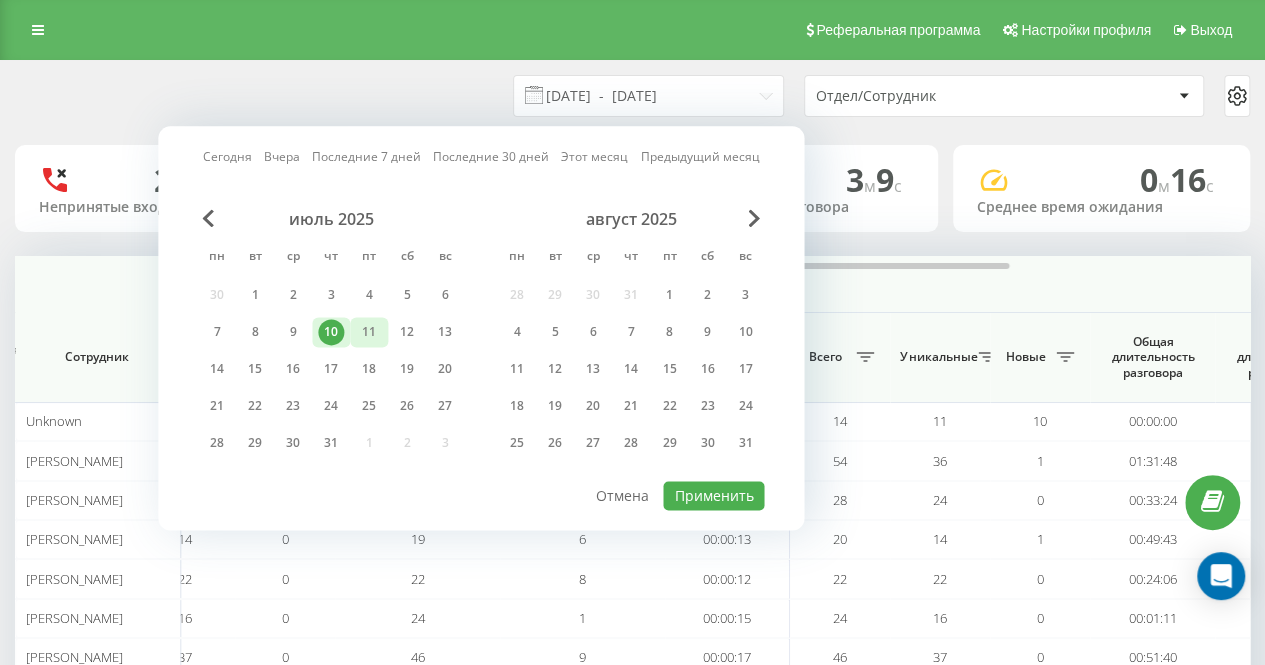 click on "11" at bounding box center [369, 332] 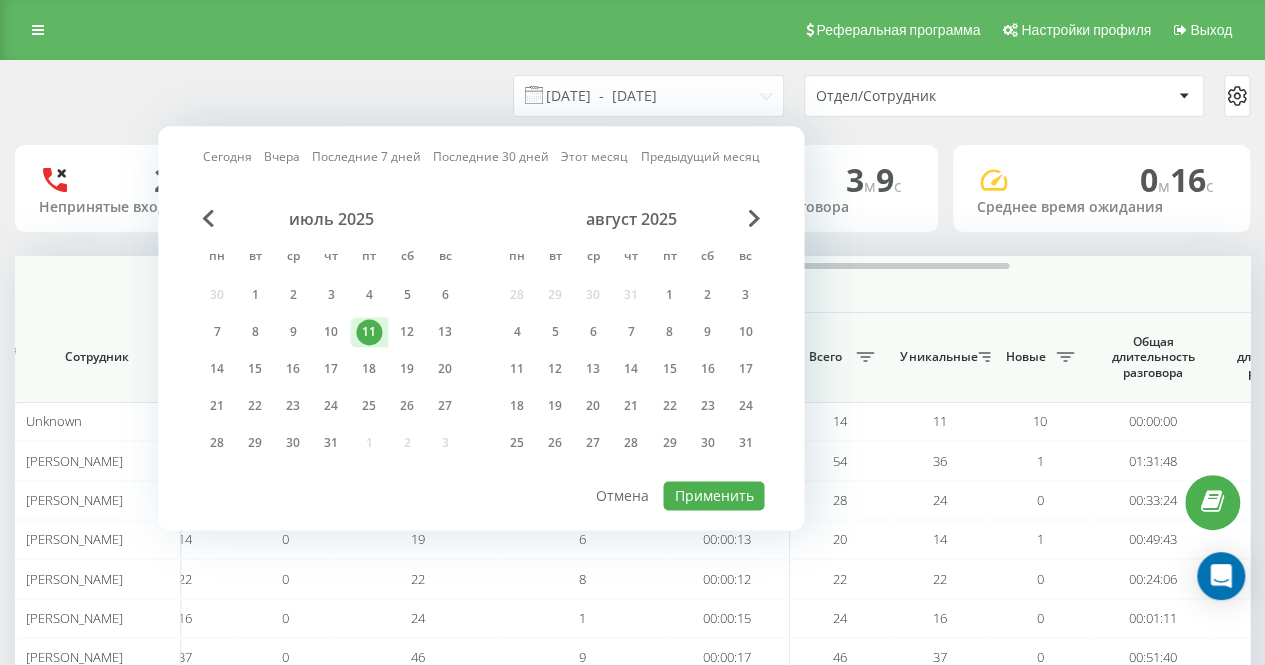 click on "Сегодня Вчера Последние 7 дней Последние 30 дней Этот месяц Предыдущий месяц июль 2025 пн вт ср чт пт сб вс 30 1 2 3 4 5 6 7 8 9 10 11 12 13 14 15 16 17 18 19 20 21 22 23 24 25 26 27 28 29 30 31 1 2 3 август 2025 пн вт ср чт пт сб вс 28 29 30 31 1 2 3 4 5 6 7 8 9 10 11 12 13 14 15 16 17 18 19 20 21 22 23 24 25 26 27 28 29 30 31 Применить Отмена" at bounding box center (481, 328) 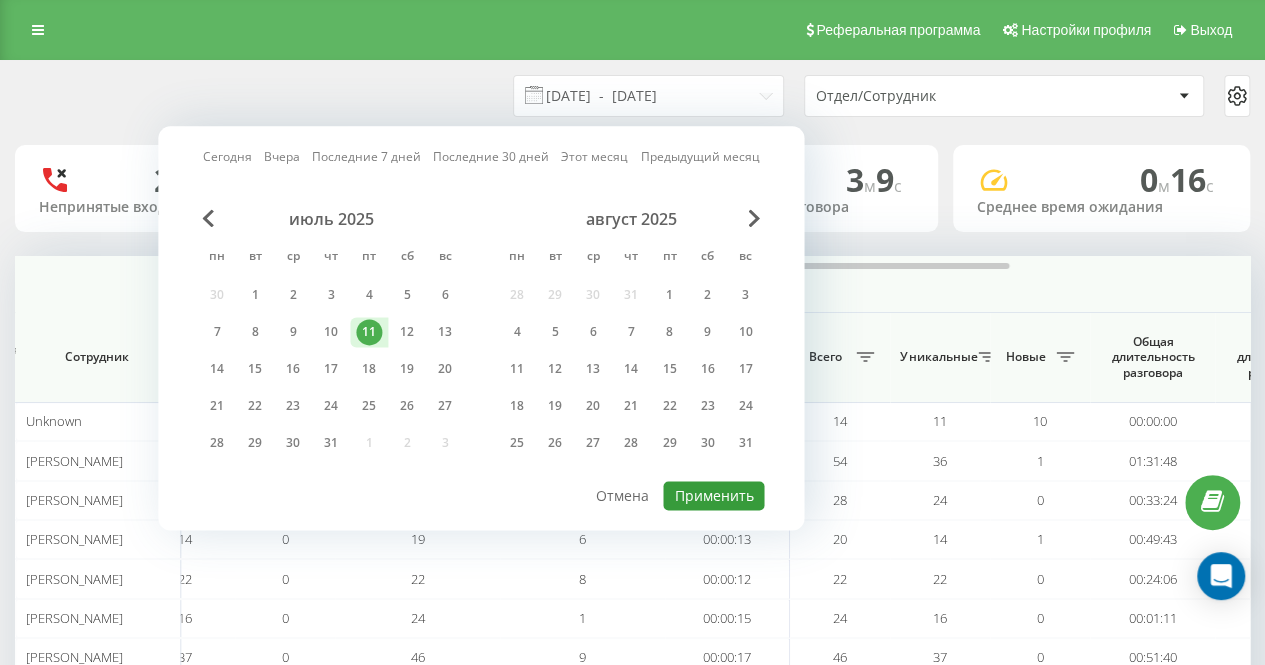 click on "Применить" at bounding box center [713, 495] 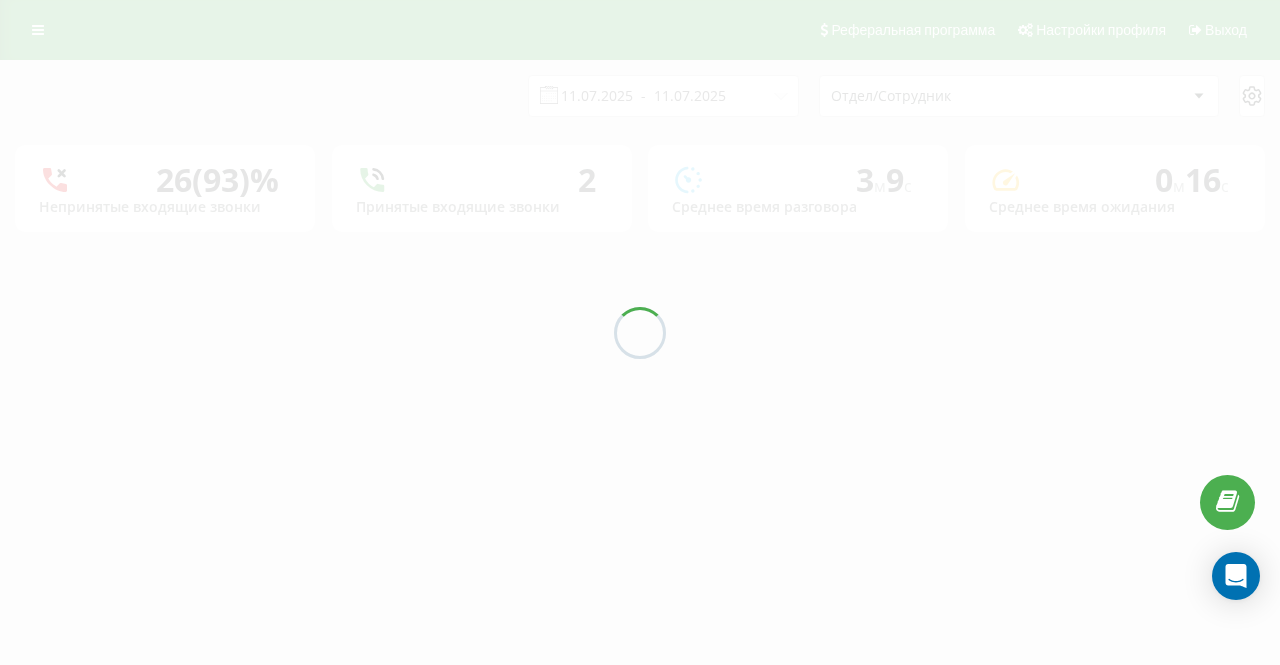 click at bounding box center (640, 332) 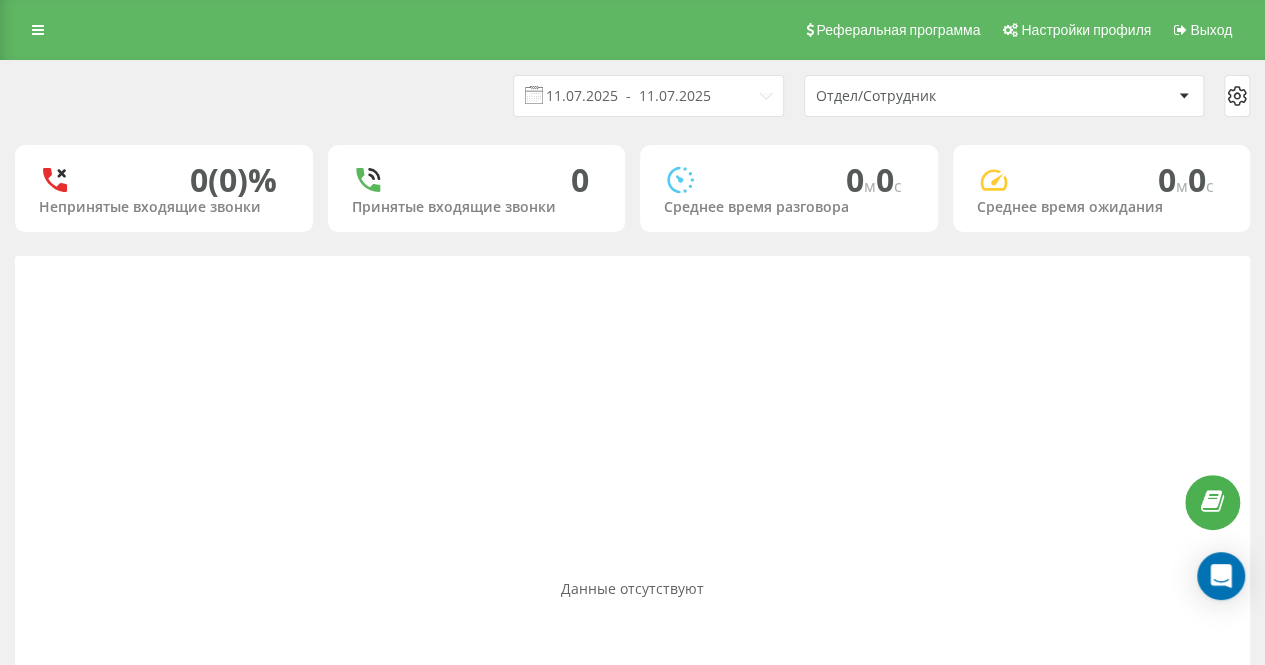 click on "Реферальная программа Настройки профиля Выход" at bounding box center [632, 30] 